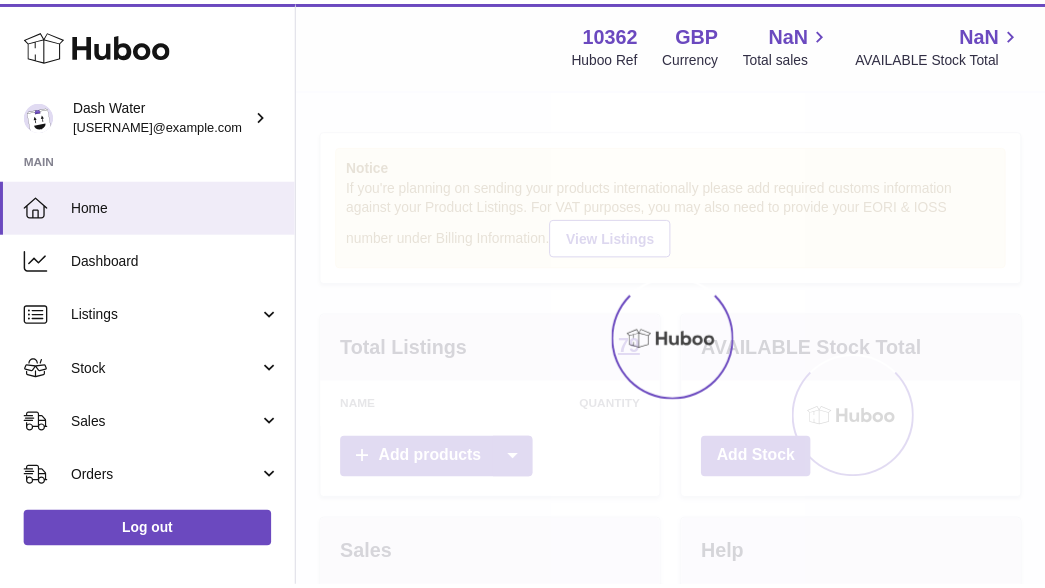 scroll, scrollTop: 0, scrollLeft: 0, axis: both 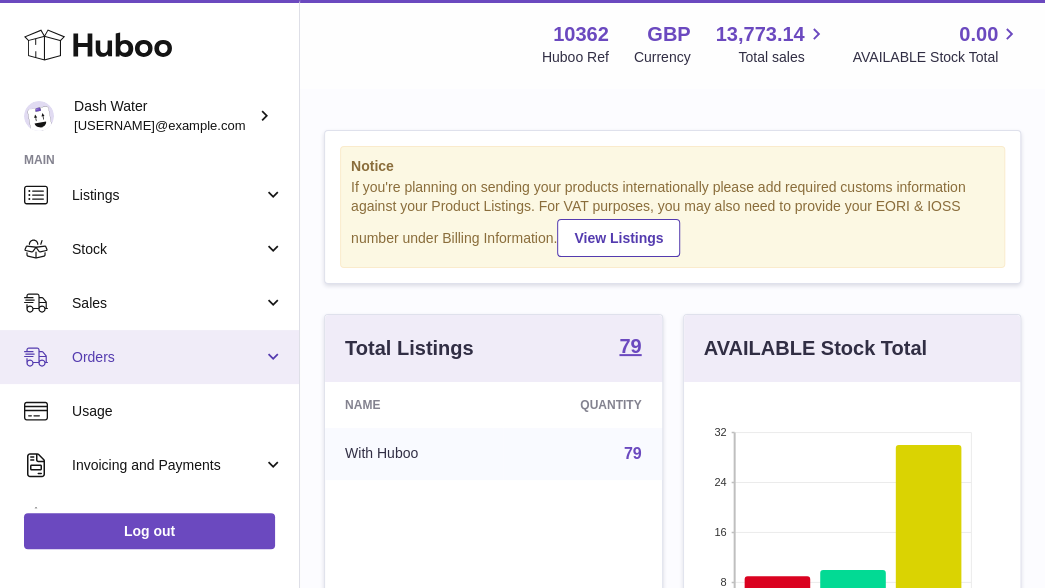 click on "Orders" at bounding box center [149, 357] 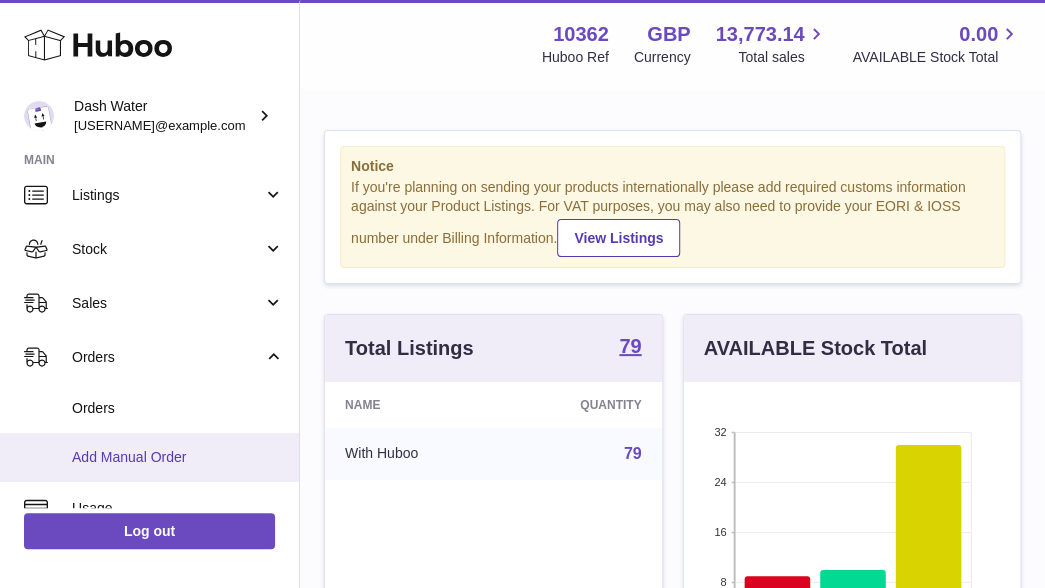 click on "Add Manual Order" at bounding box center [178, 457] 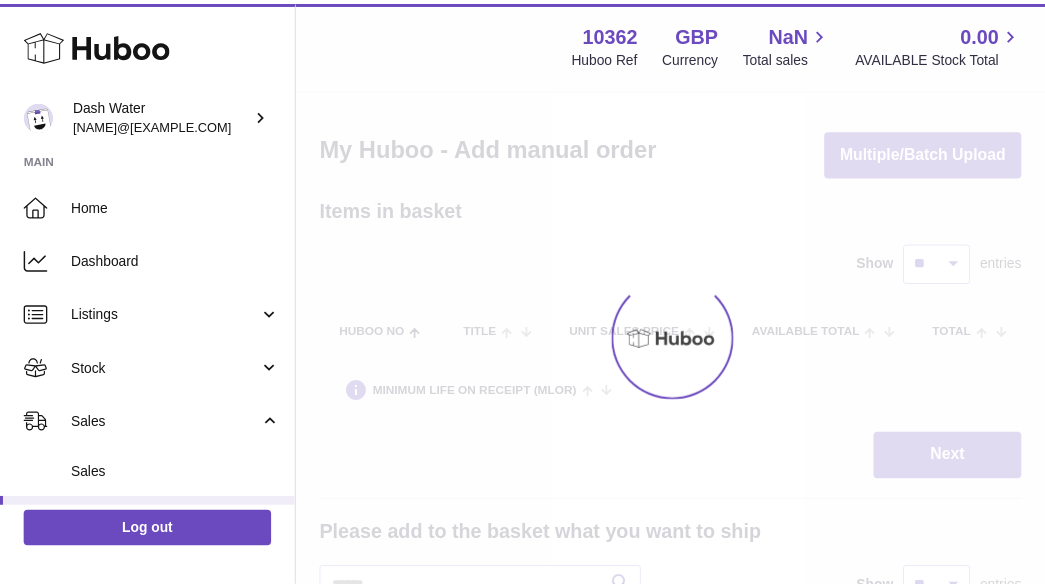 scroll, scrollTop: 0, scrollLeft: 0, axis: both 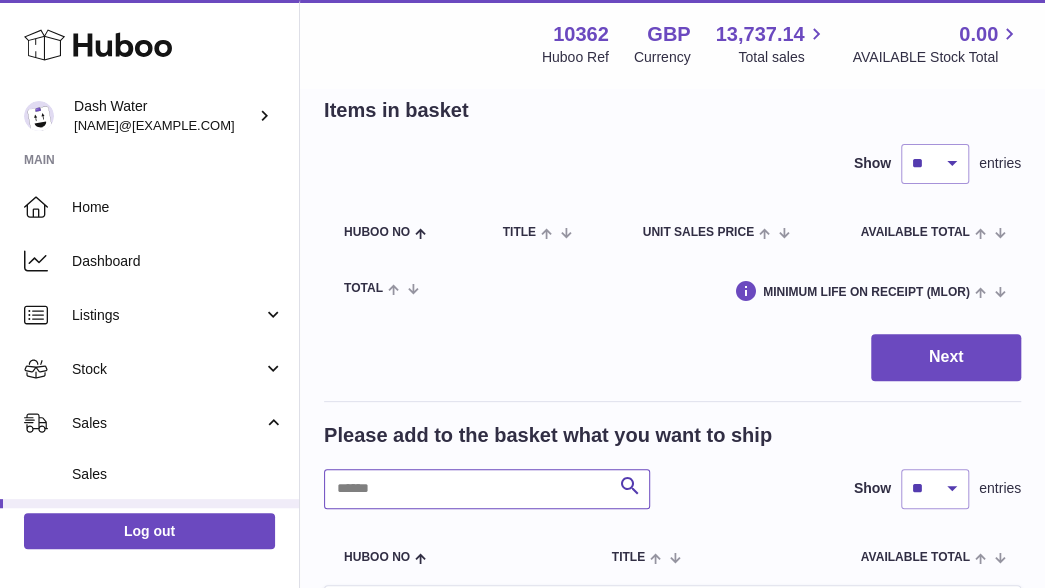 click at bounding box center [487, 489] 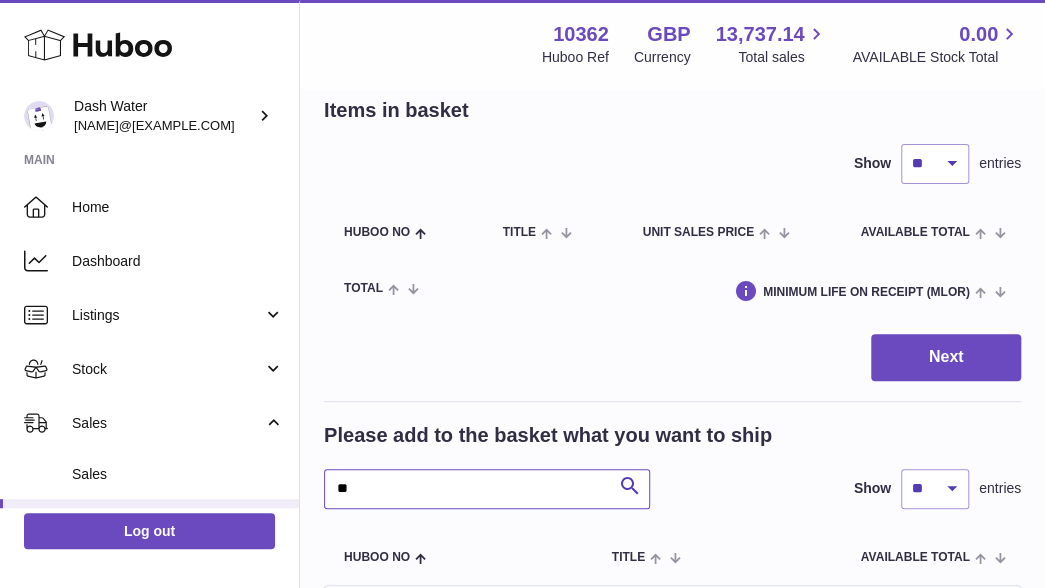 type on "**" 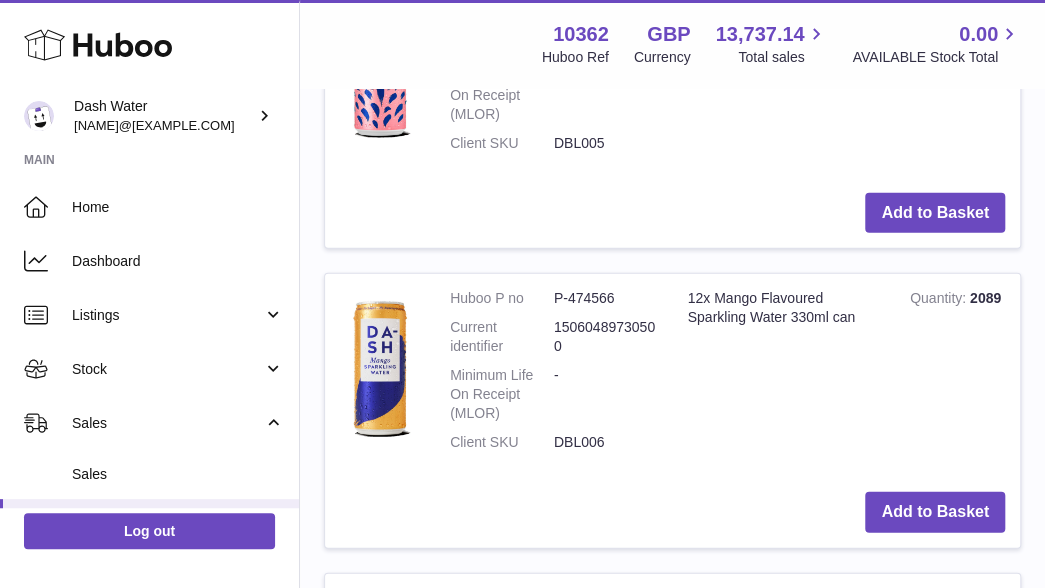 scroll, scrollTop: 1900, scrollLeft: 0, axis: vertical 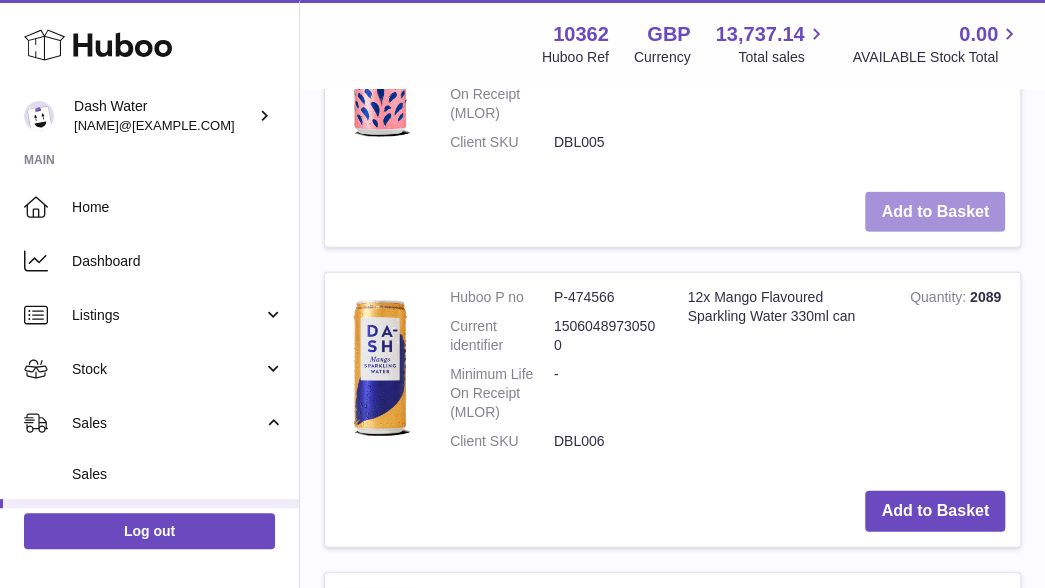 click on "Add to Basket" at bounding box center [935, 212] 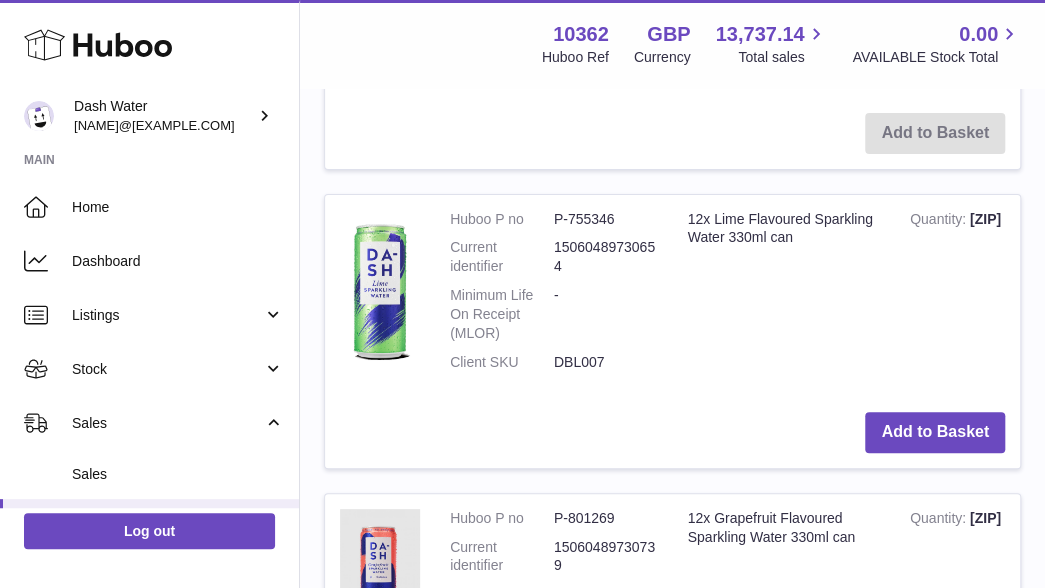 scroll, scrollTop: 3232, scrollLeft: 0, axis: vertical 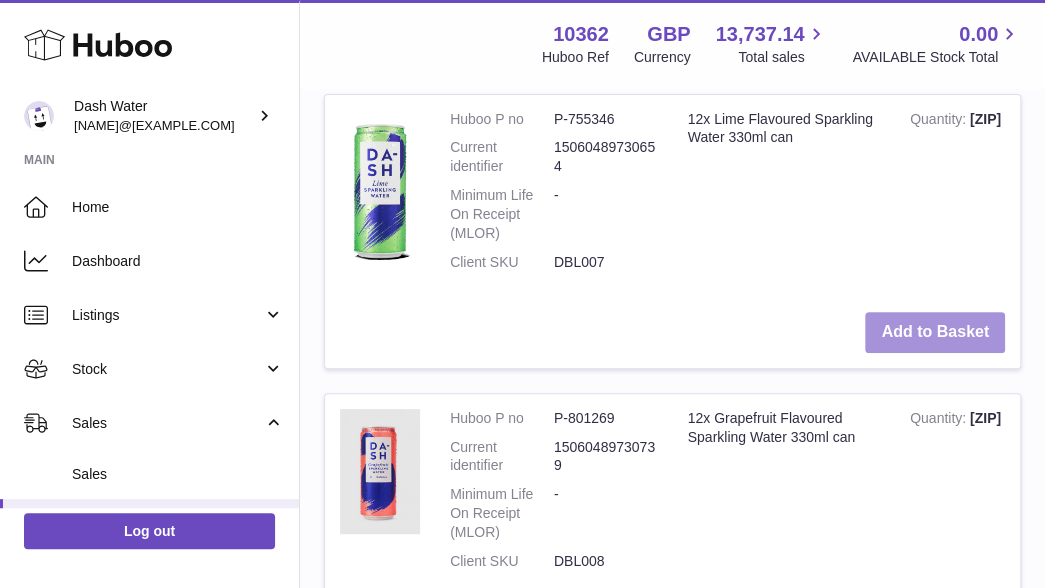 click on "Add to Basket" at bounding box center (935, 332) 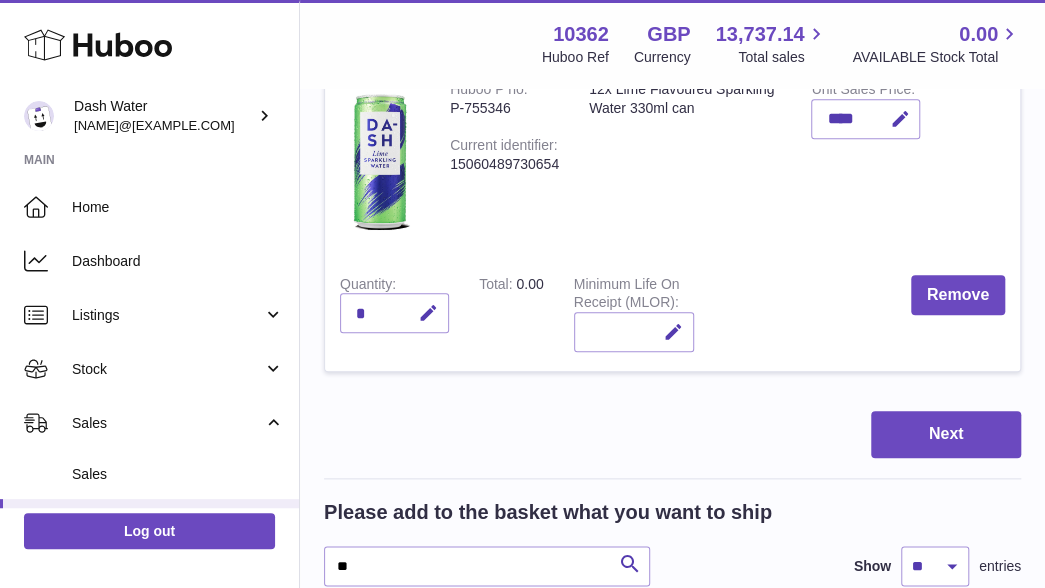 scroll, scrollTop: 700, scrollLeft: 0, axis: vertical 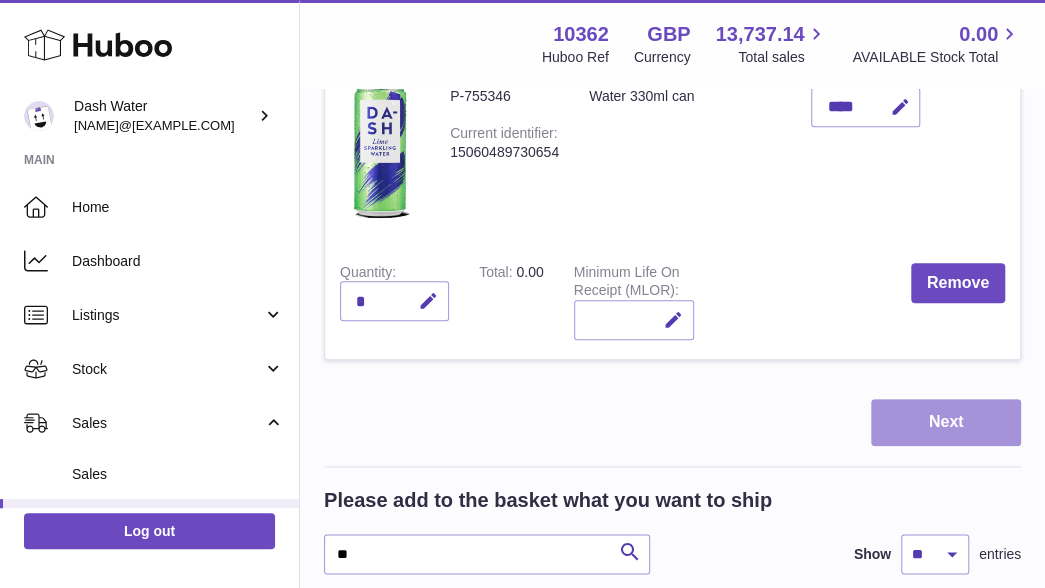 click on "Next" at bounding box center [946, 422] 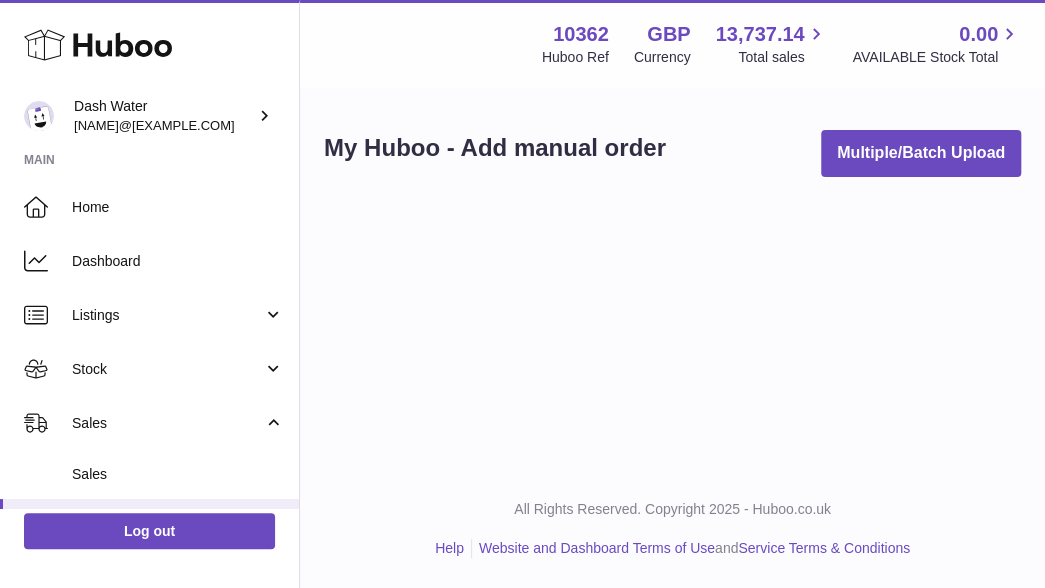 scroll, scrollTop: 0, scrollLeft: 0, axis: both 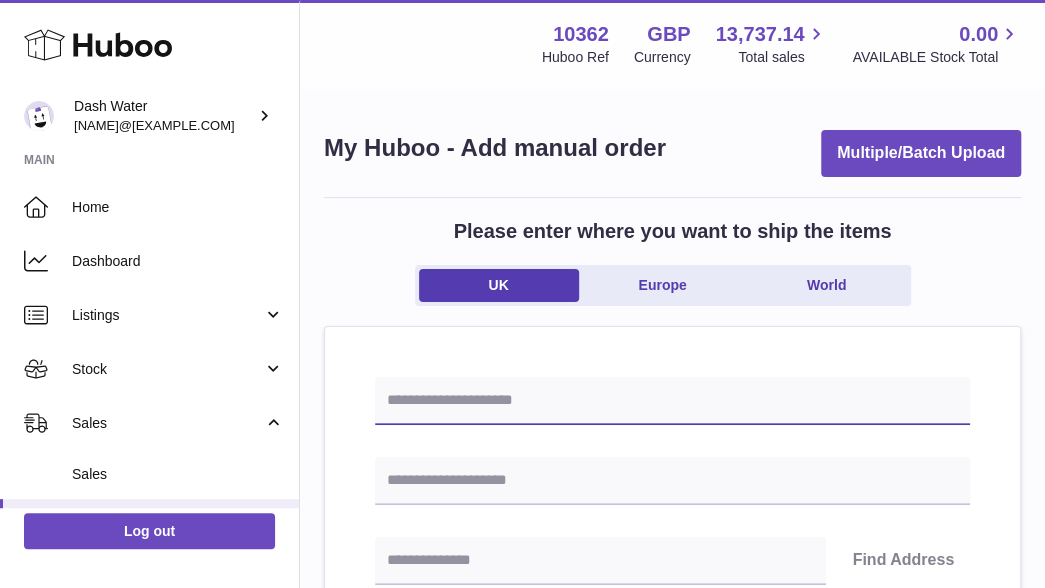 click at bounding box center [672, 401] 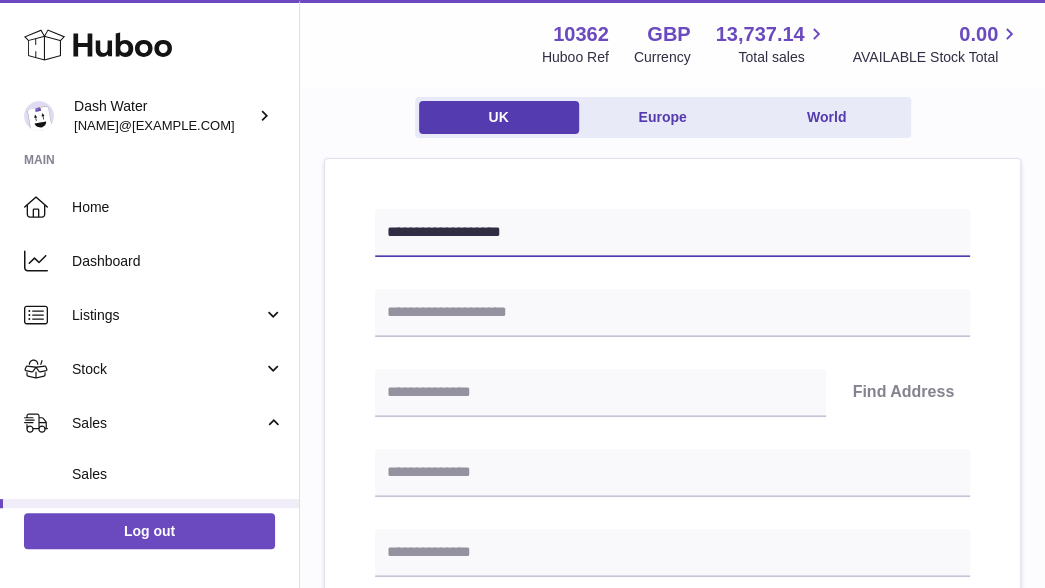 scroll, scrollTop: 200, scrollLeft: 0, axis: vertical 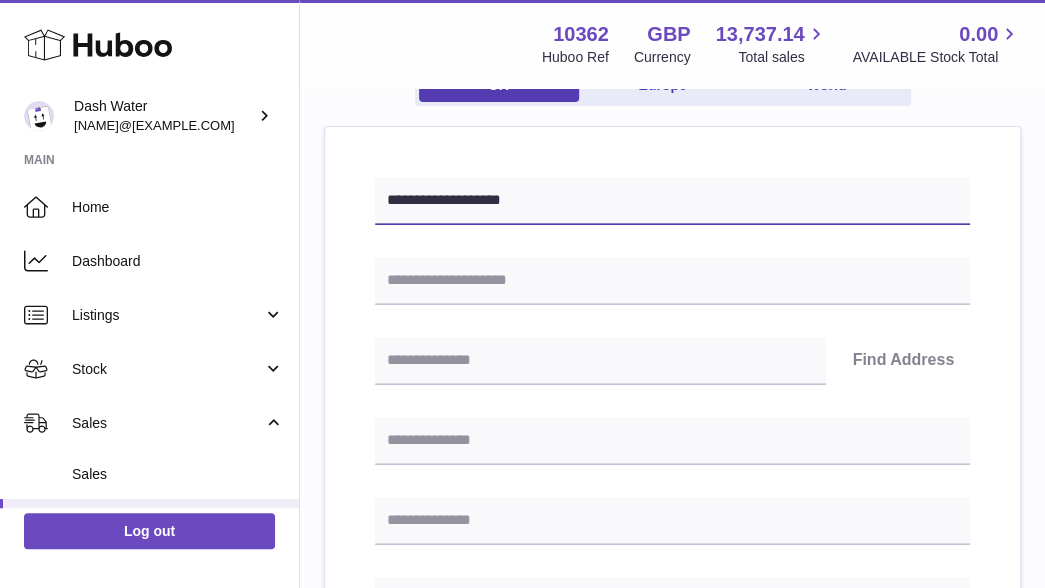 type on "**********" 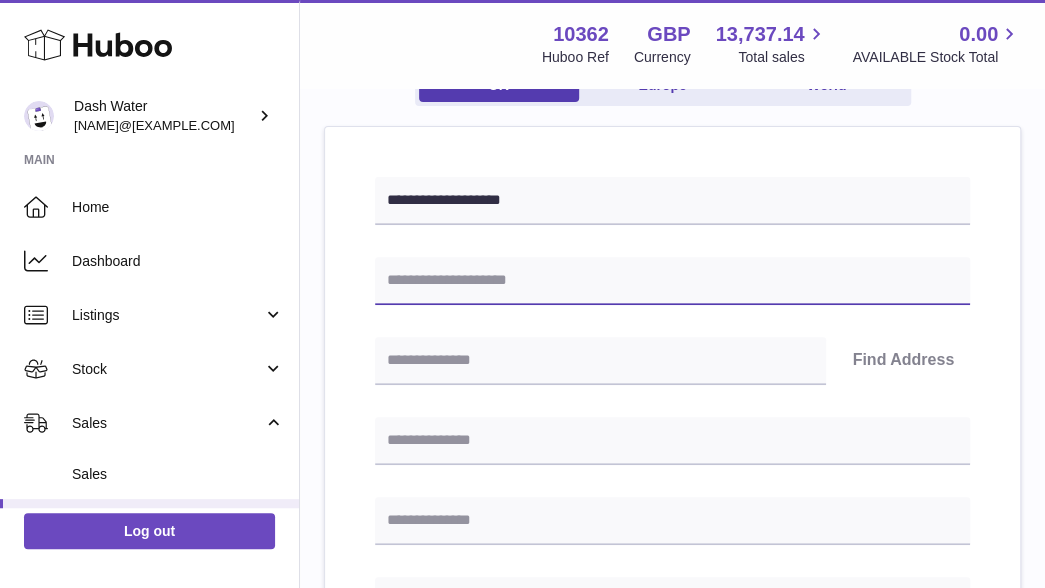 click at bounding box center [672, 281] 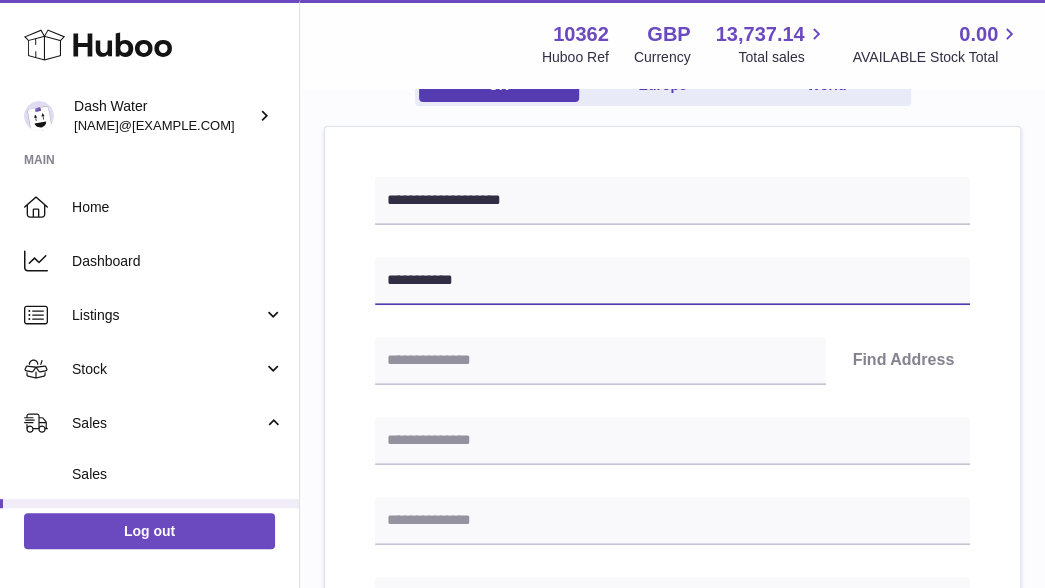 type on "**********" 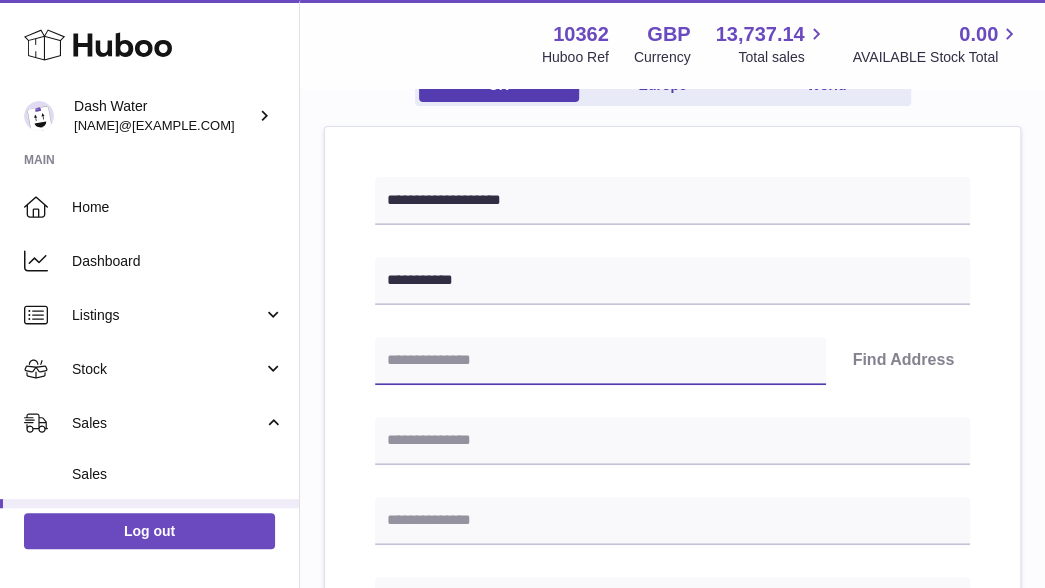click at bounding box center (600, 361) 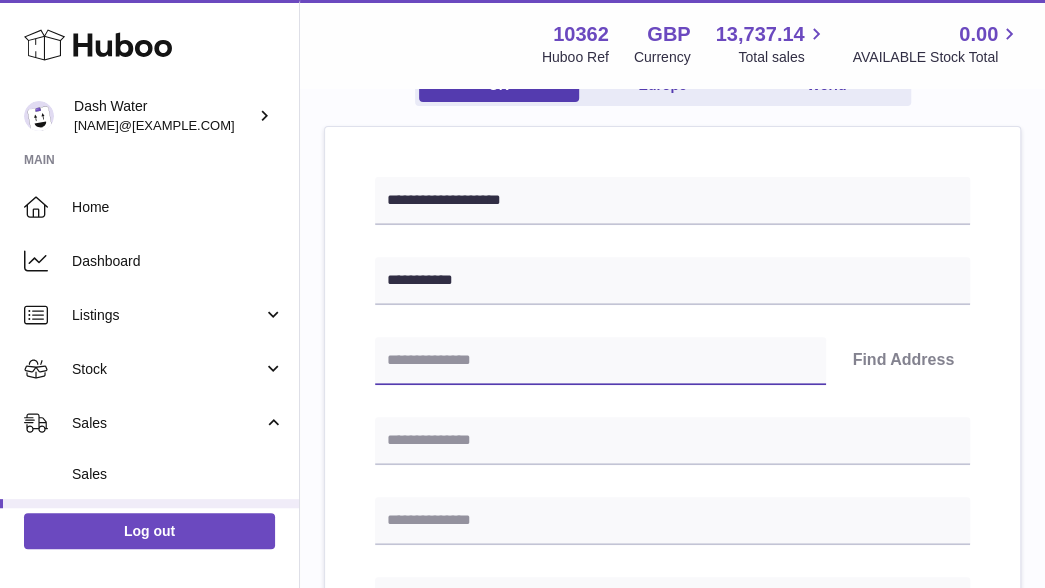 paste on "*******" 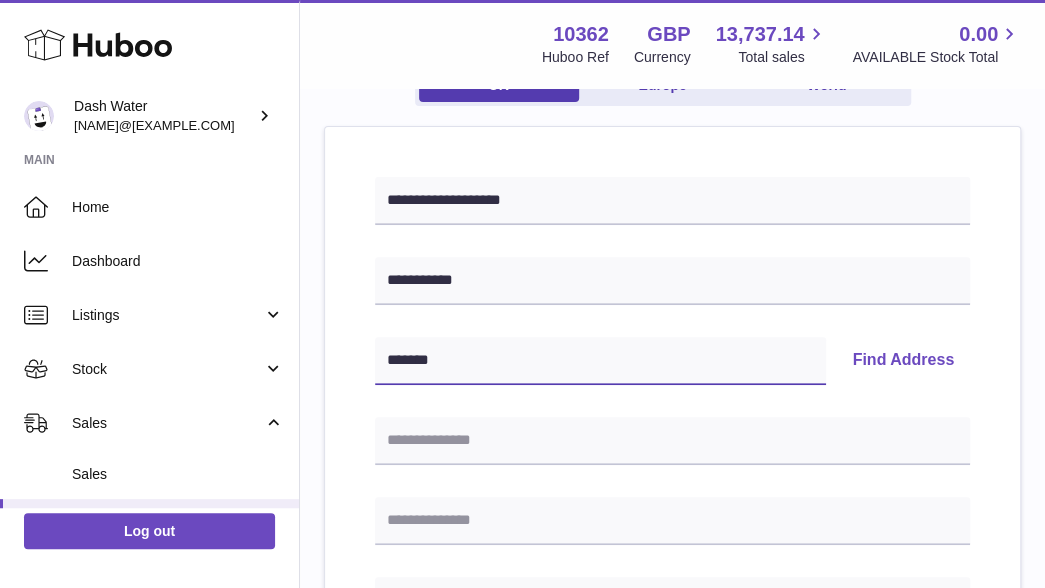 type on "*******" 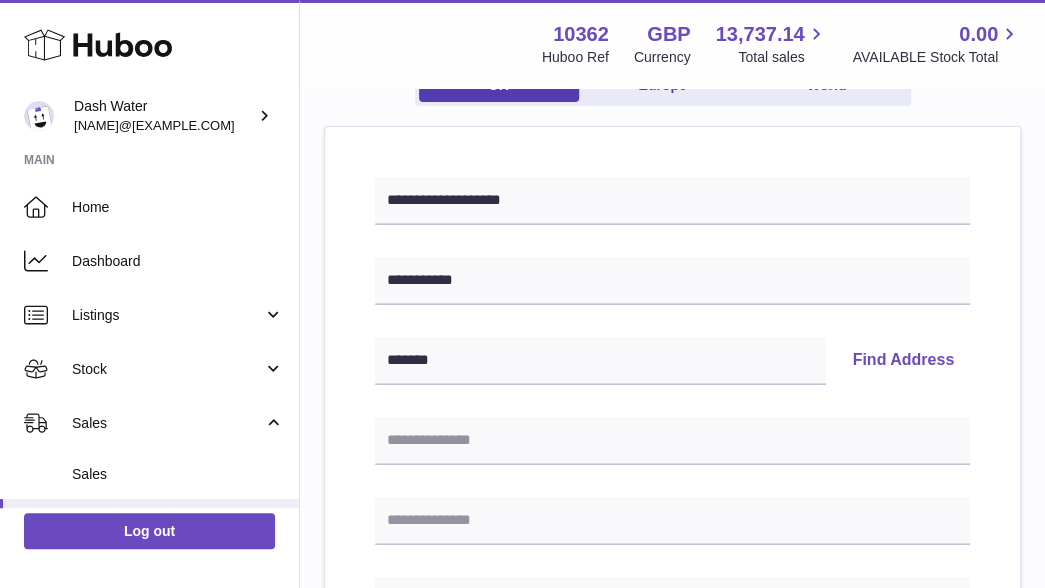 click on "Find Address" at bounding box center (903, 361) 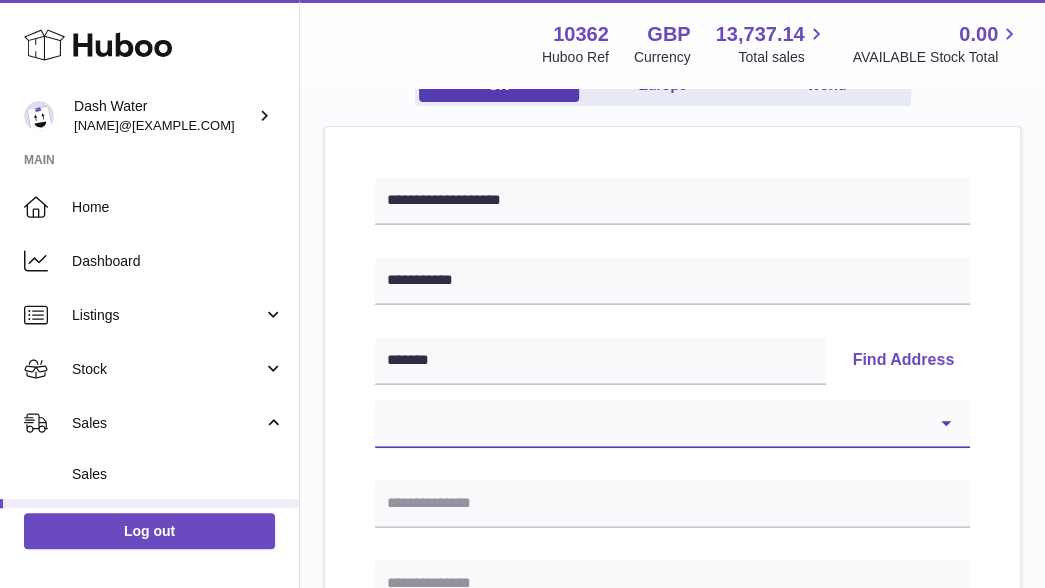 click on "**********" at bounding box center (672, 424) 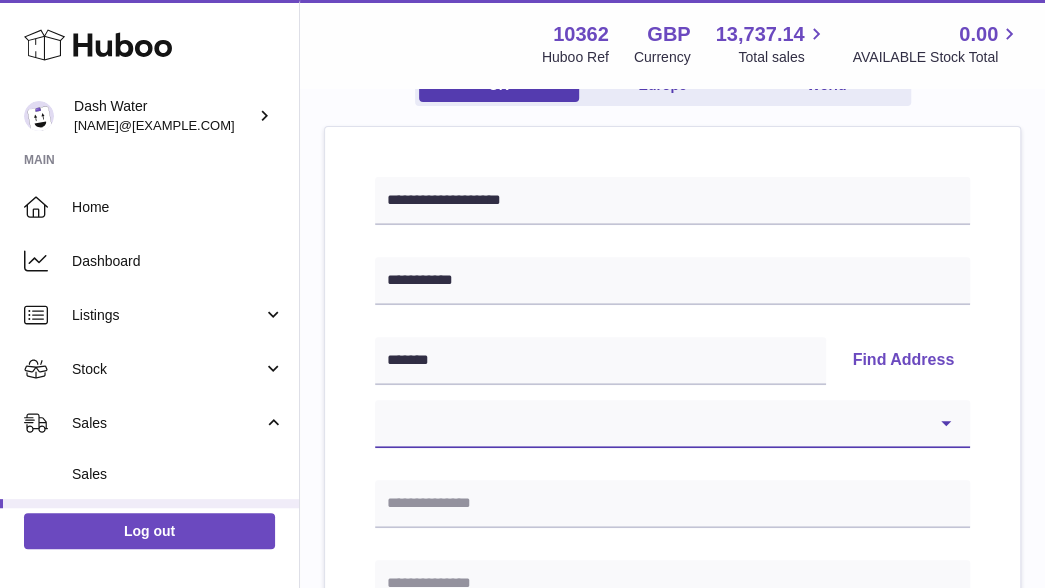 select on "*" 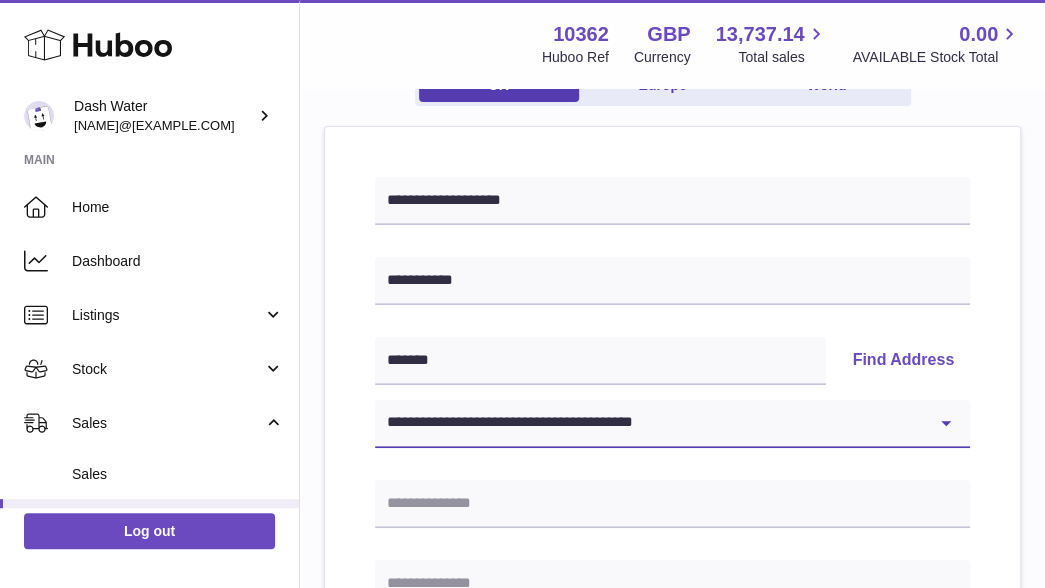click on "**********" at bounding box center [672, 424] 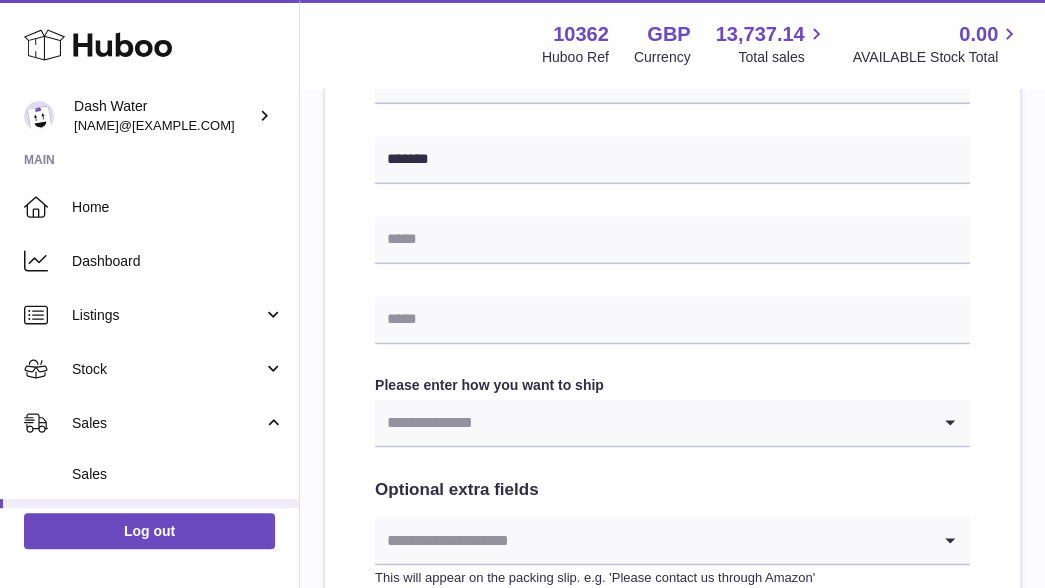 scroll, scrollTop: 900, scrollLeft: 0, axis: vertical 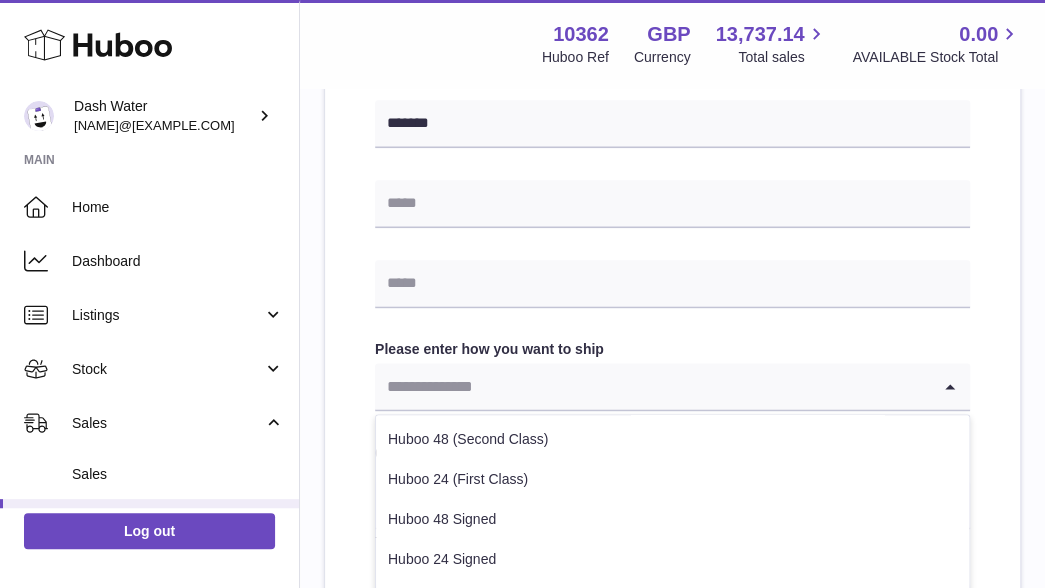 click at bounding box center (652, 386) 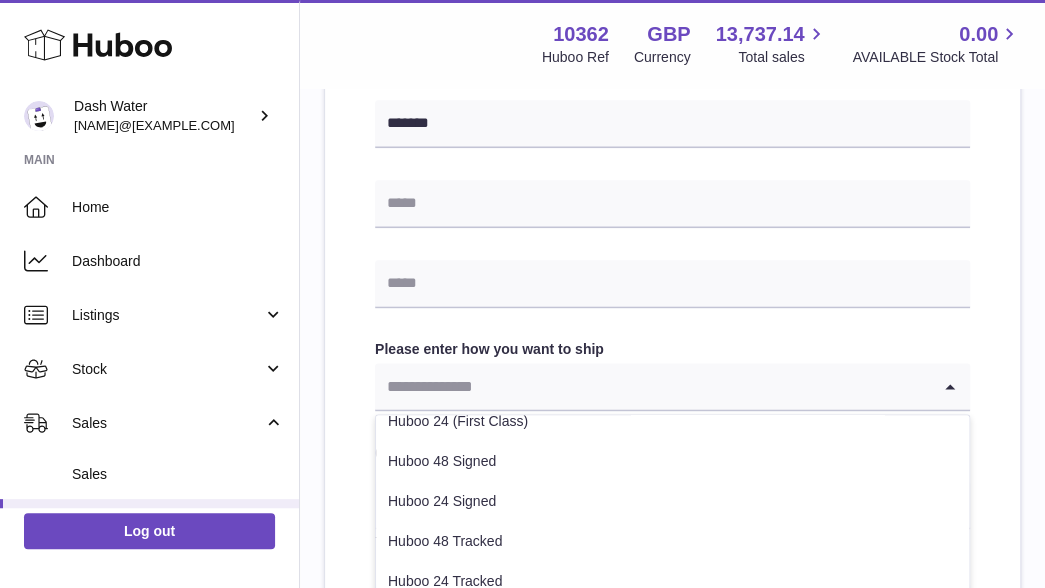 scroll, scrollTop: 85, scrollLeft: 0, axis: vertical 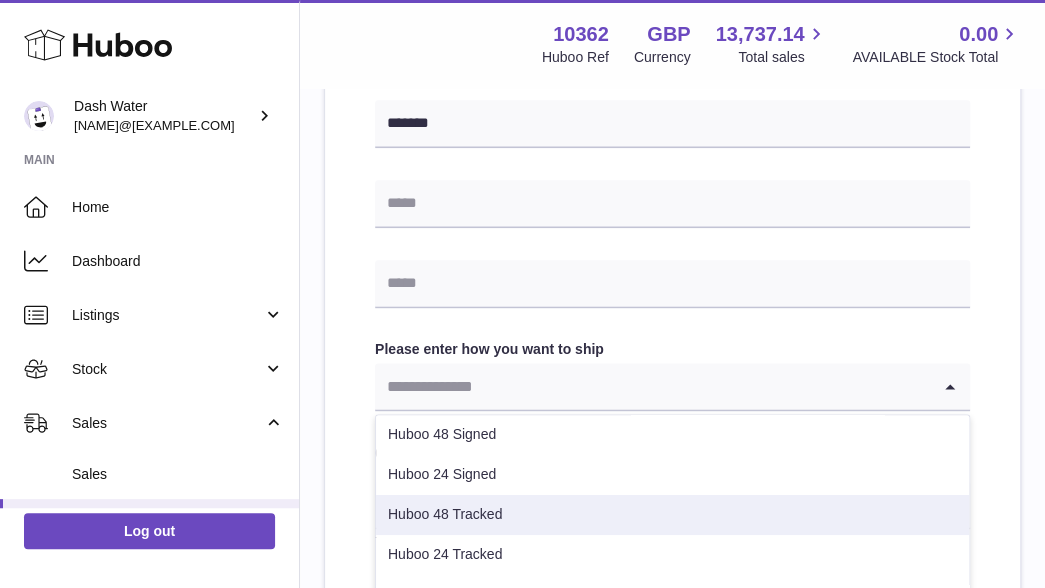 click on "Huboo 48 Tracked" at bounding box center [672, 515] 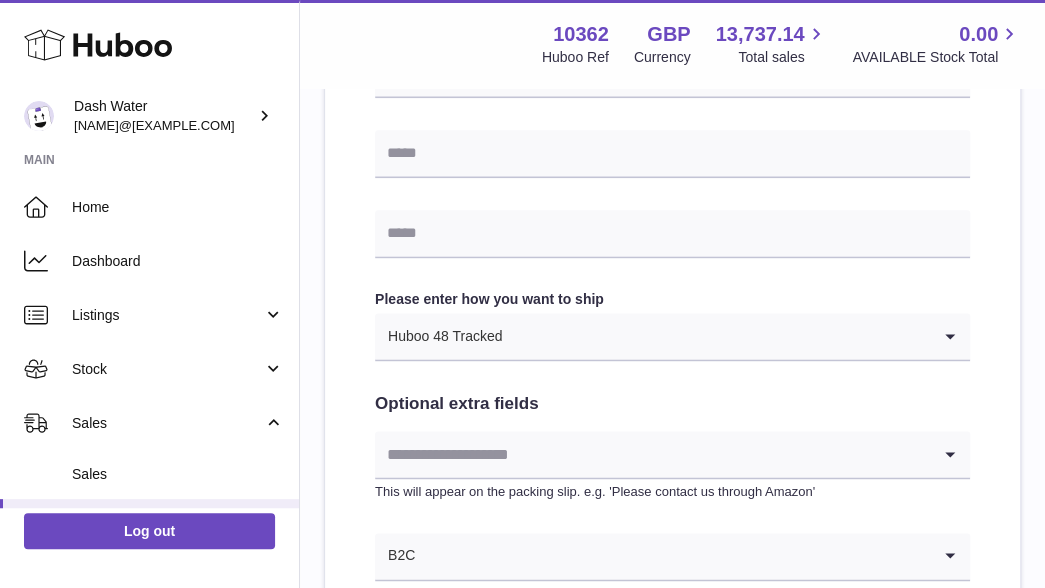 scroll, scrollTop: 921, scrollLeft: 0, axis: vertical 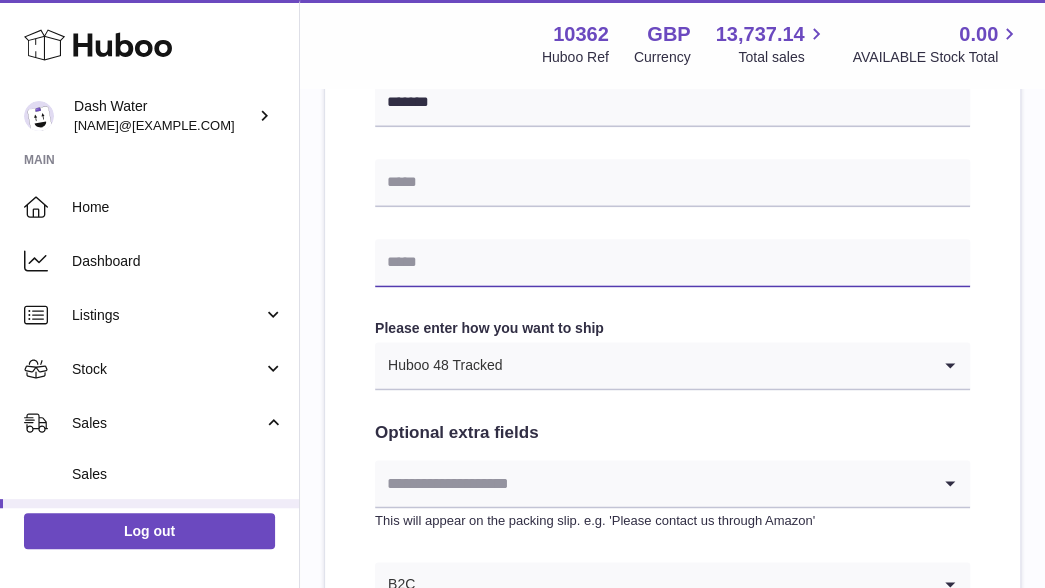 click at bounding box center (672, 263) 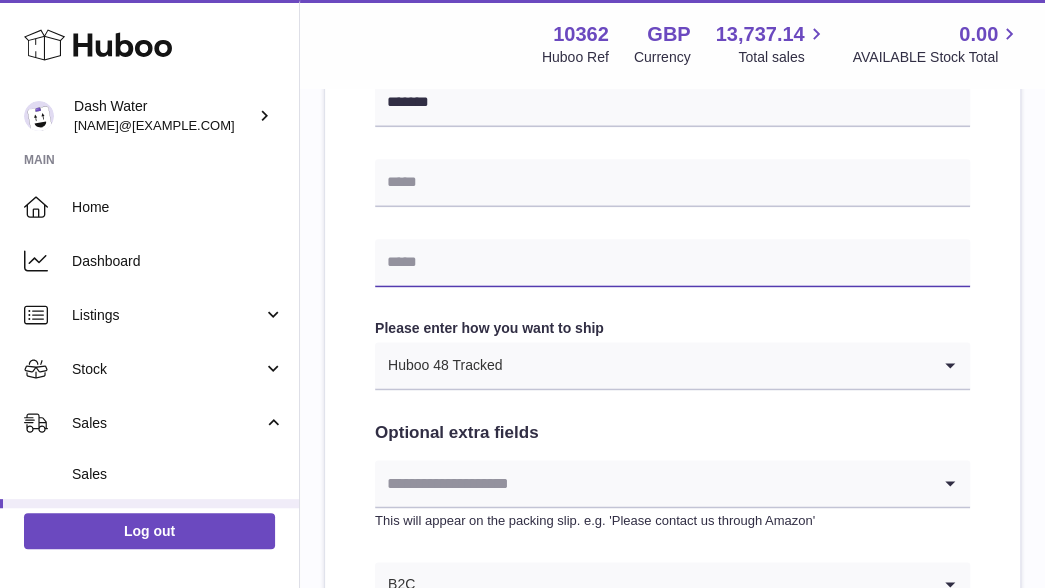 paste on "**********" 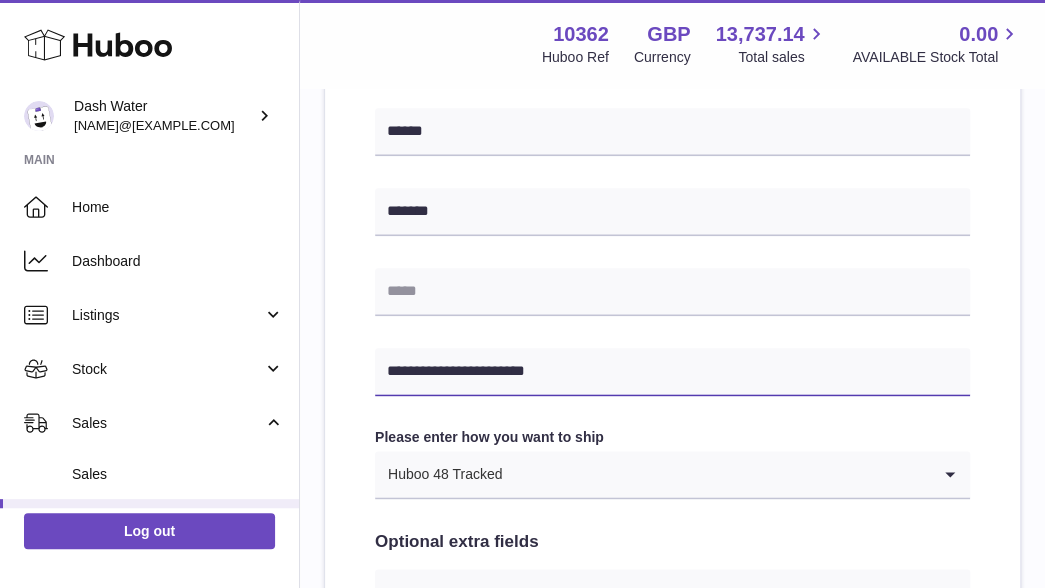 scroll, scrollTop: 1221, scrollLeft: 0, axis: vertical 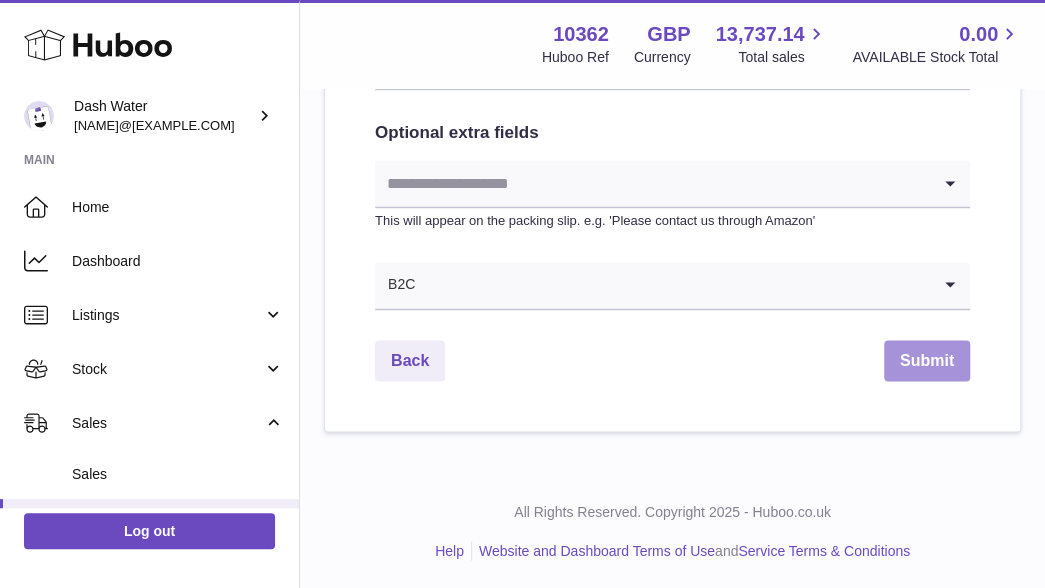 type on "**********" 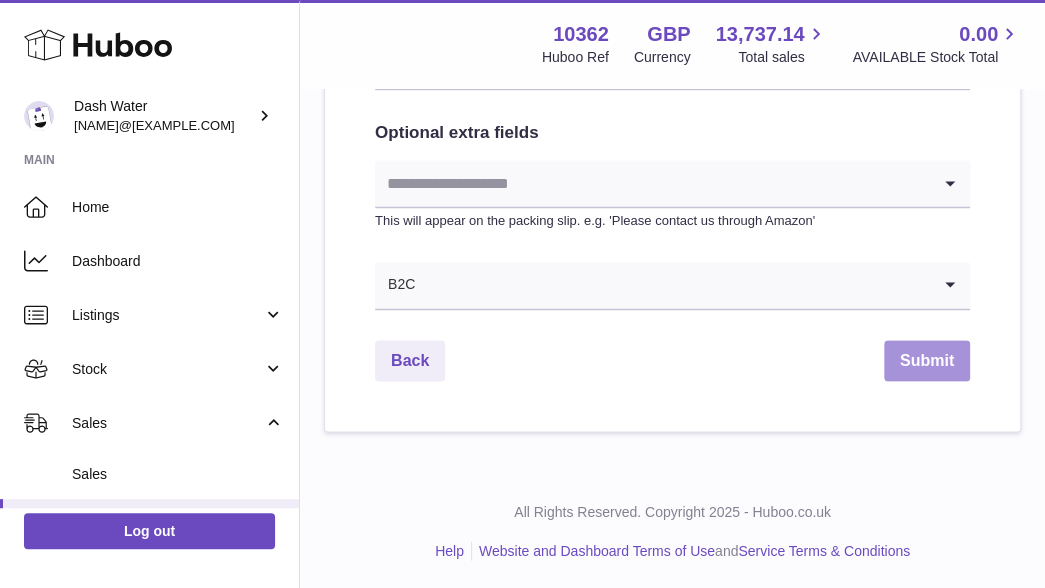 click on "Submit" at bounding box center [927, 360] 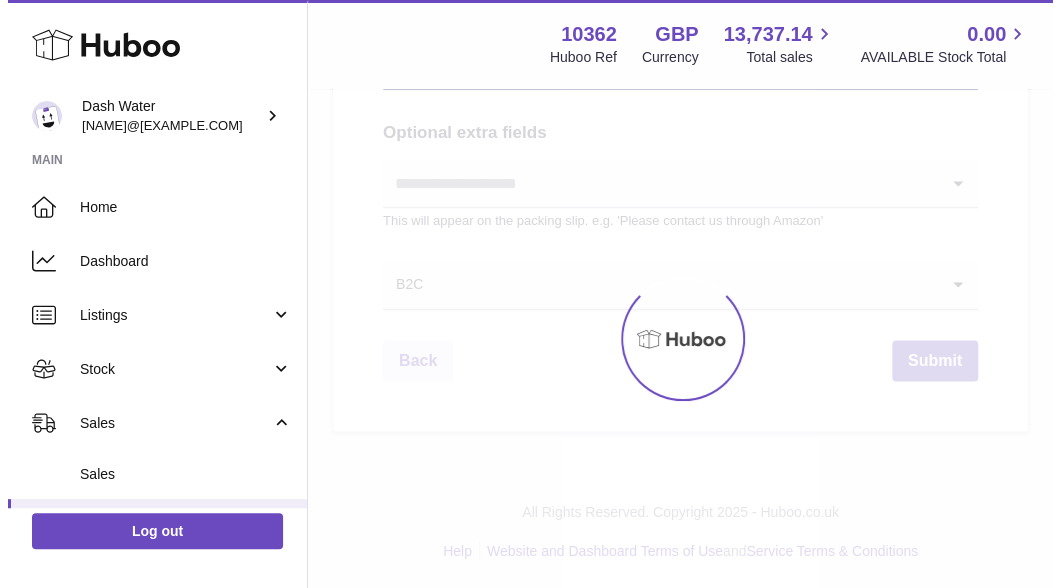 scroll, scrollTop: 0, scrollLeft: 0, axis: both 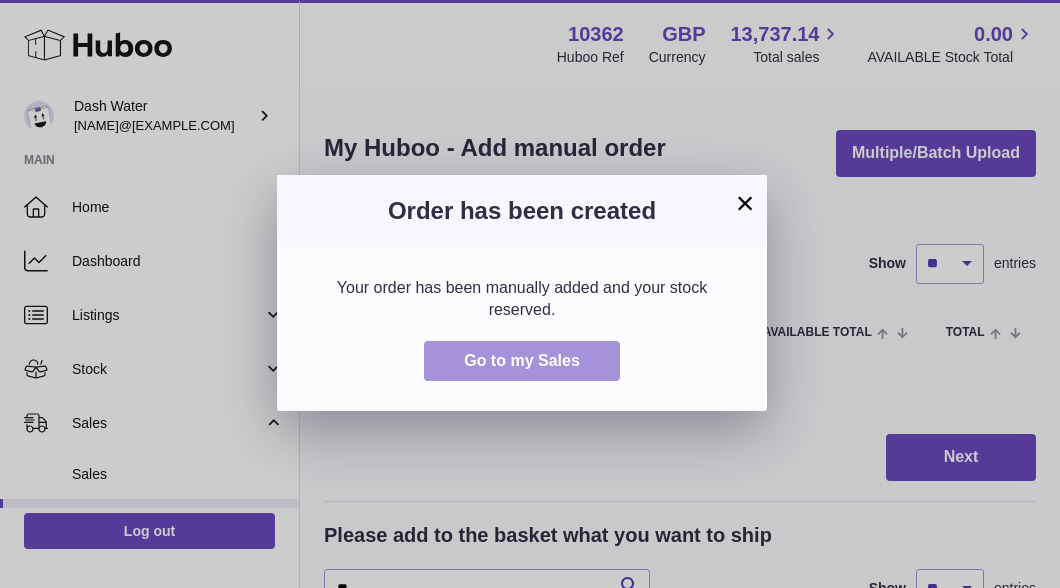 click on "Go to my Sales" at bounding box center [522, 360] 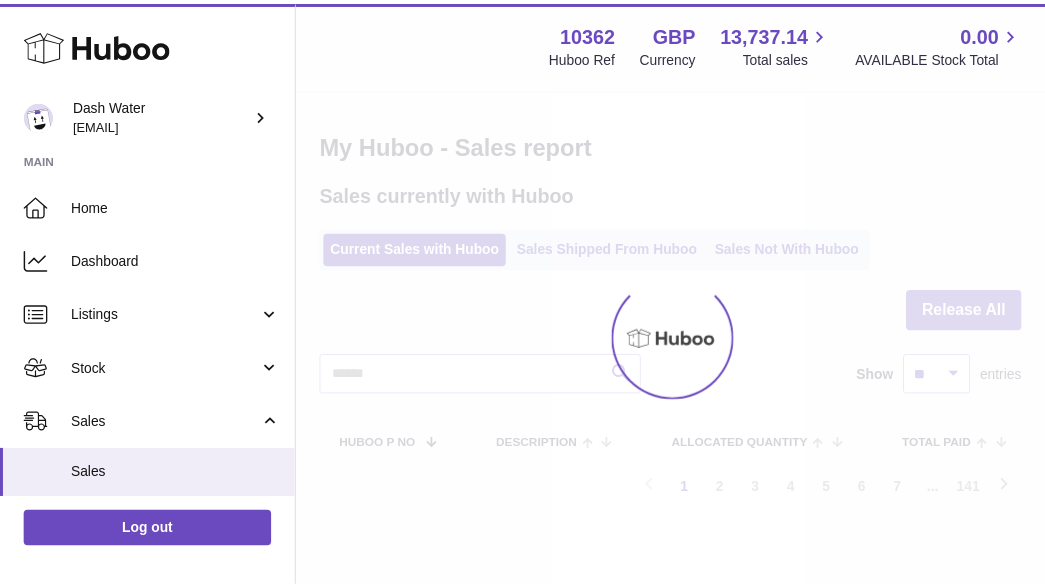 scroll, scrollTop: 0, scrollLeft: 0, axis: both 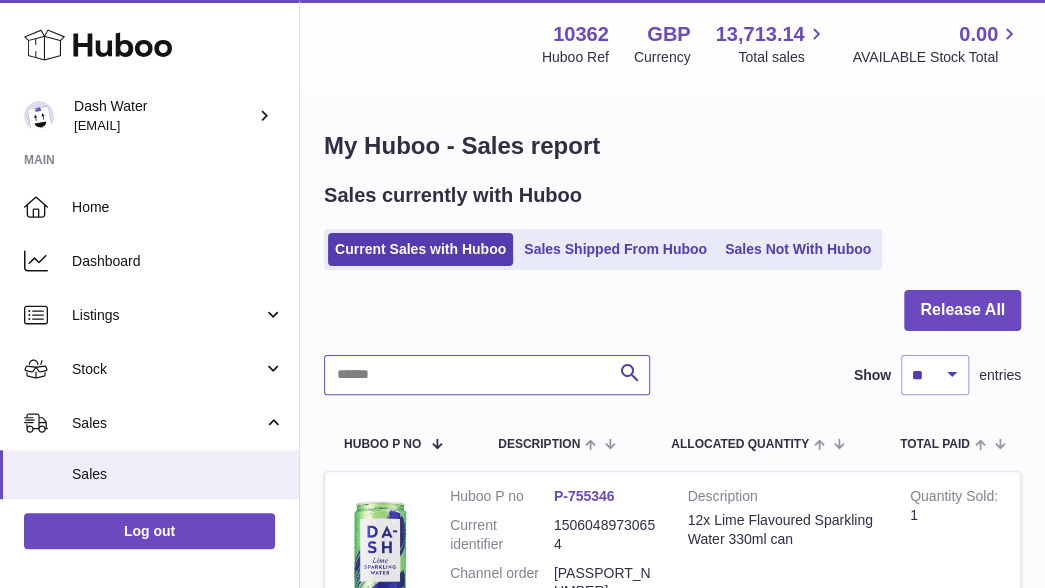 click at bounding box center [487, 375] 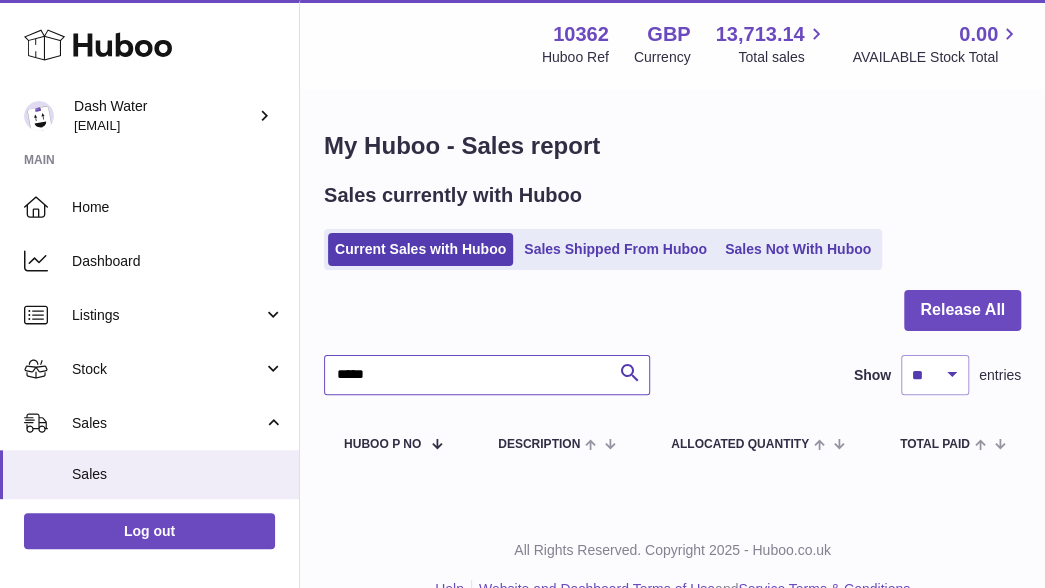 type on "******" 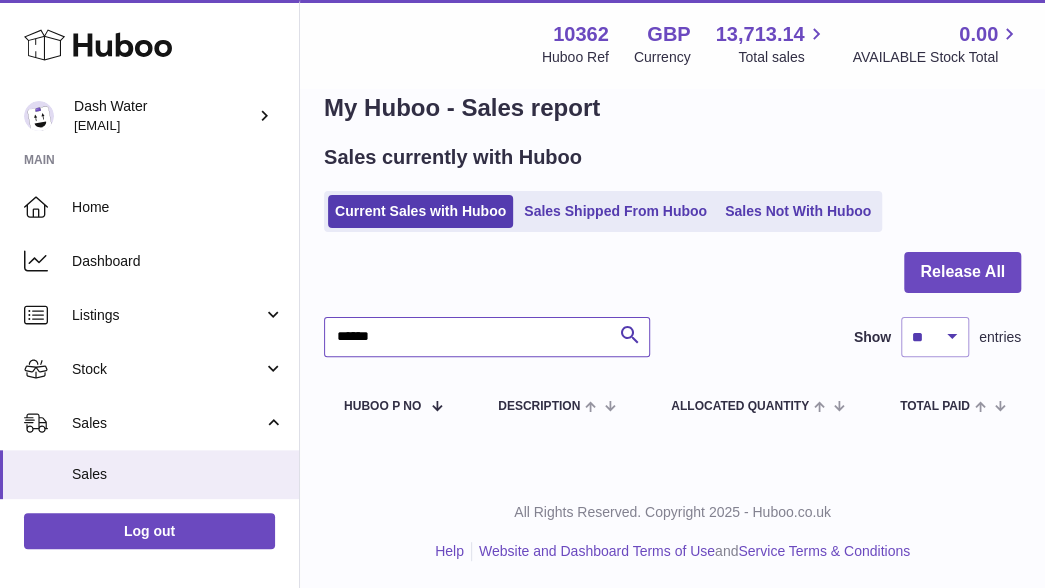 scroll, scrollTop: 40, scrollLeft: 0, axis: vertical 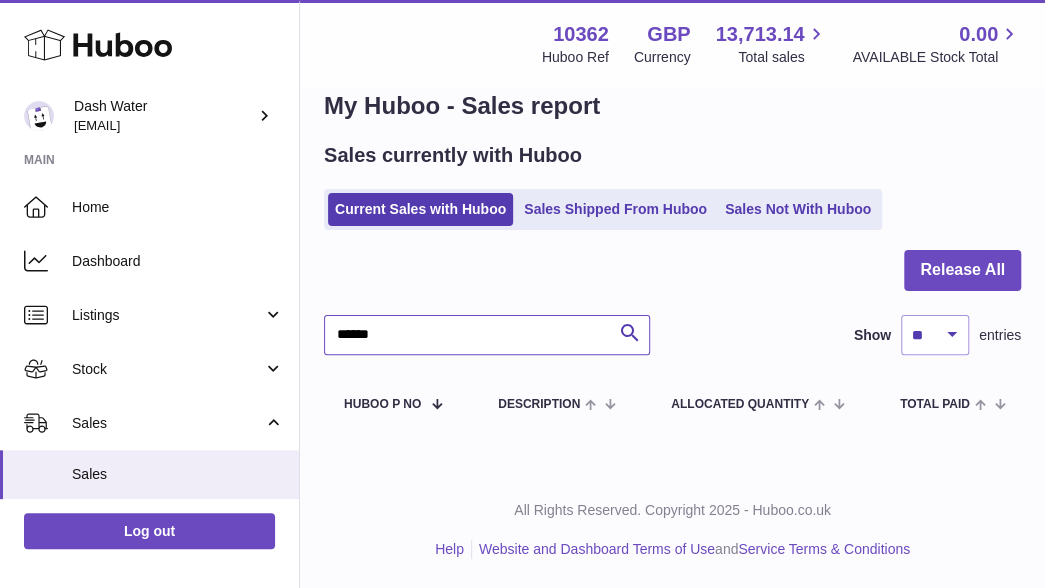 drag, startPoint x: 534, startPoint y: 337, endPoint x: 314, endPoint y: 328, distance: 220.18402 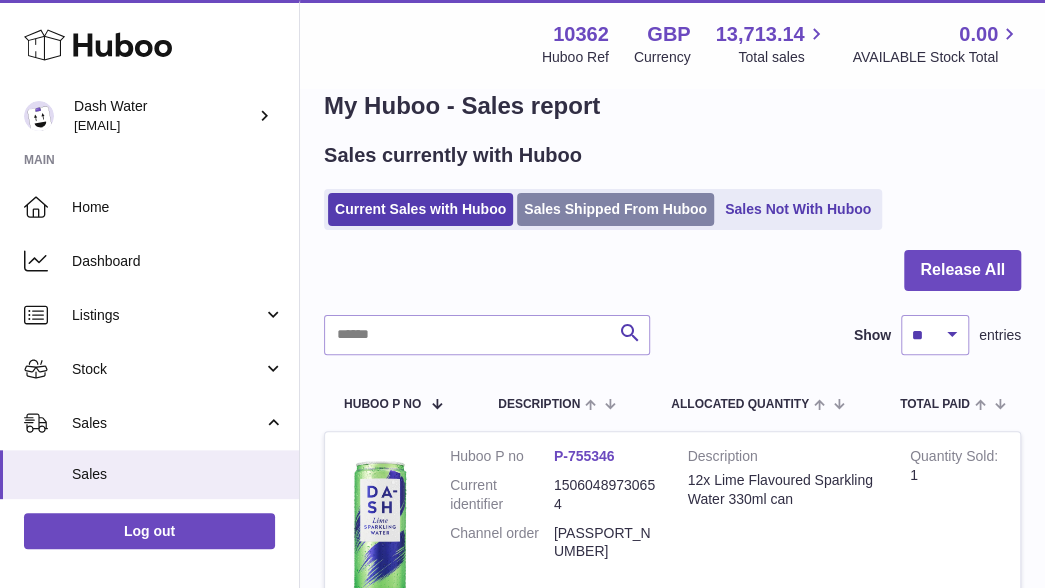 click on "Sales Shipped From Huboo" at bounding box center [615, 209] 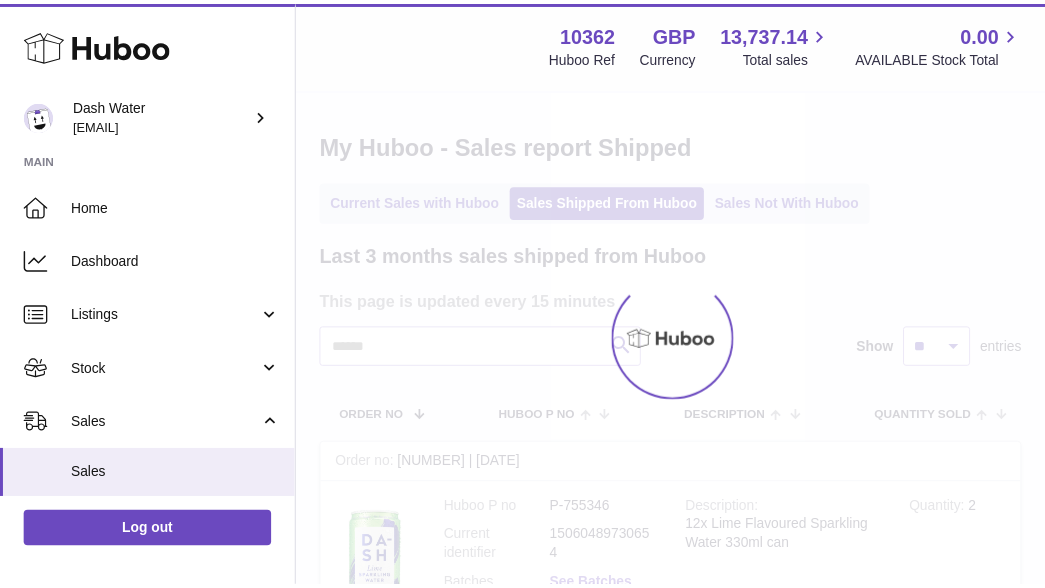 scroll, scrollTop: 0, scrollLeft: 0, axis: both 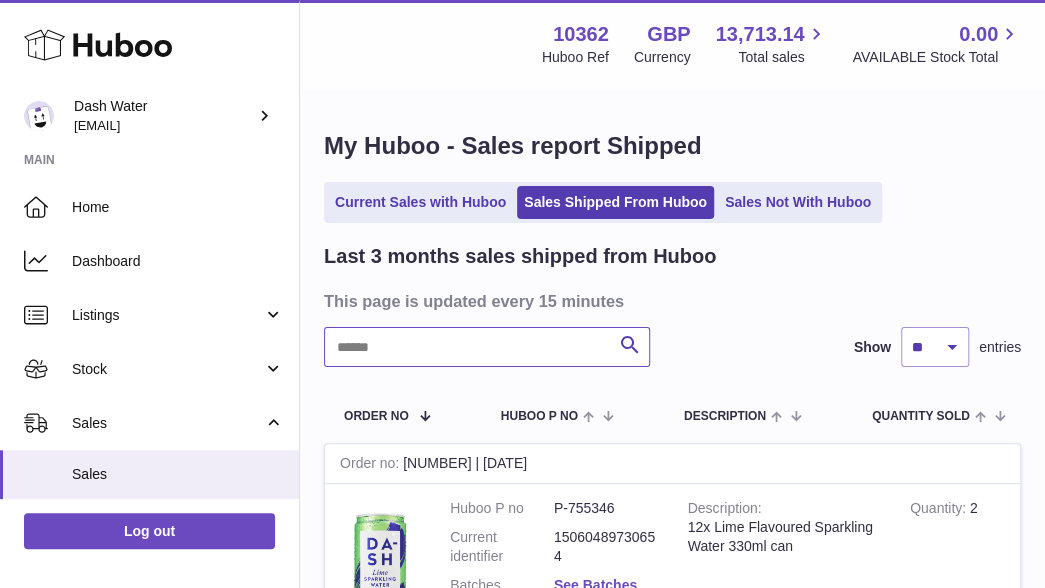 click at bounding box center [487, 347] 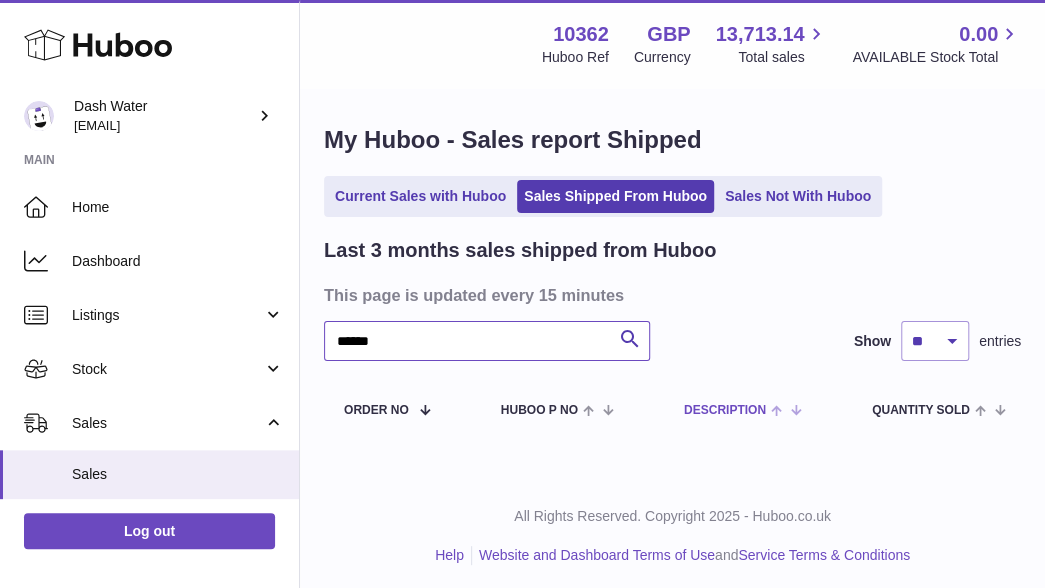 scroll, scrollTop: 12, scrollLeft: 0, axis: vertical 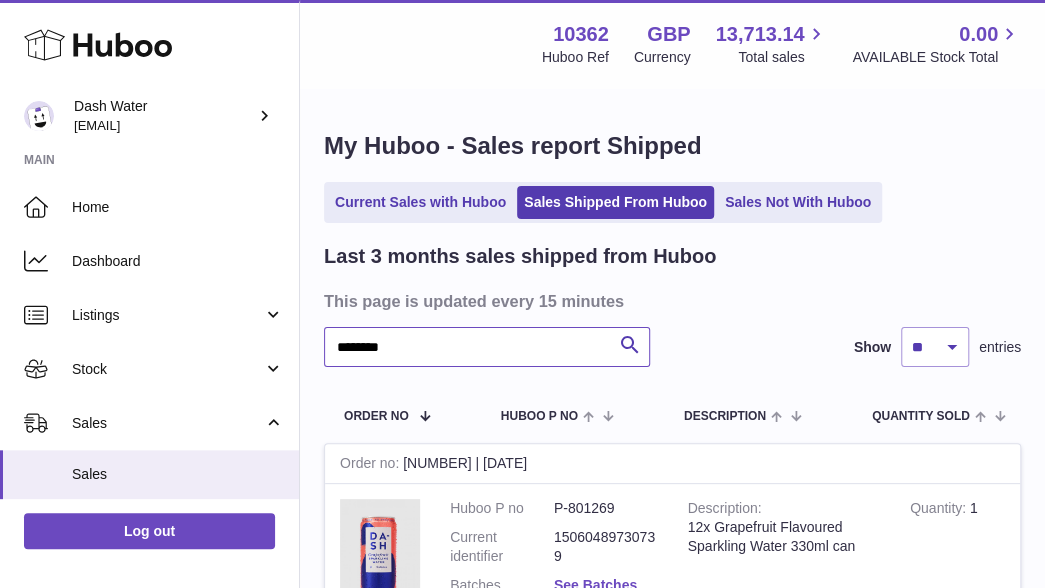 type on "********" 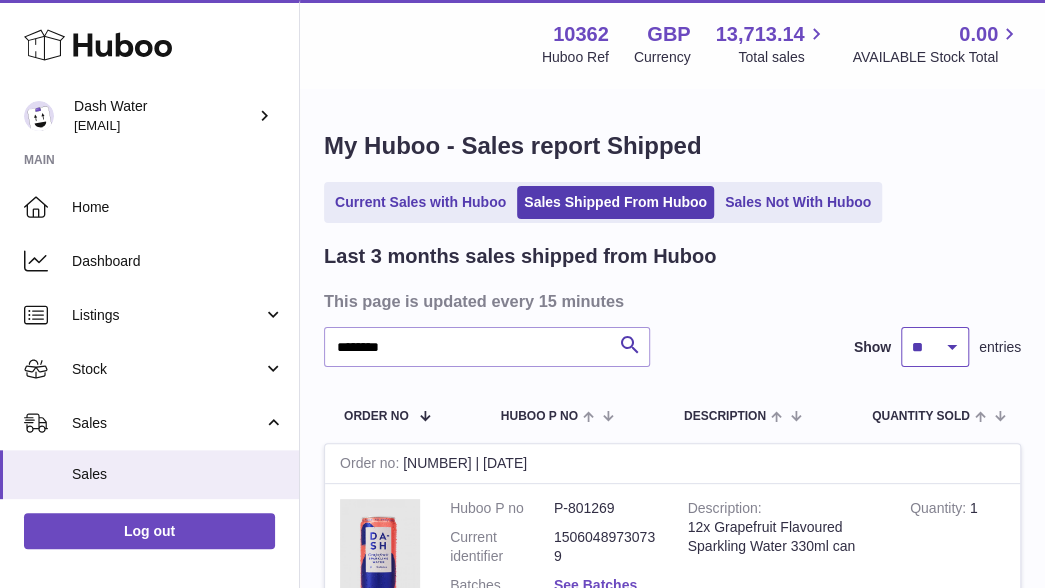 click on "** ** **" at bounding box center (935, 347) 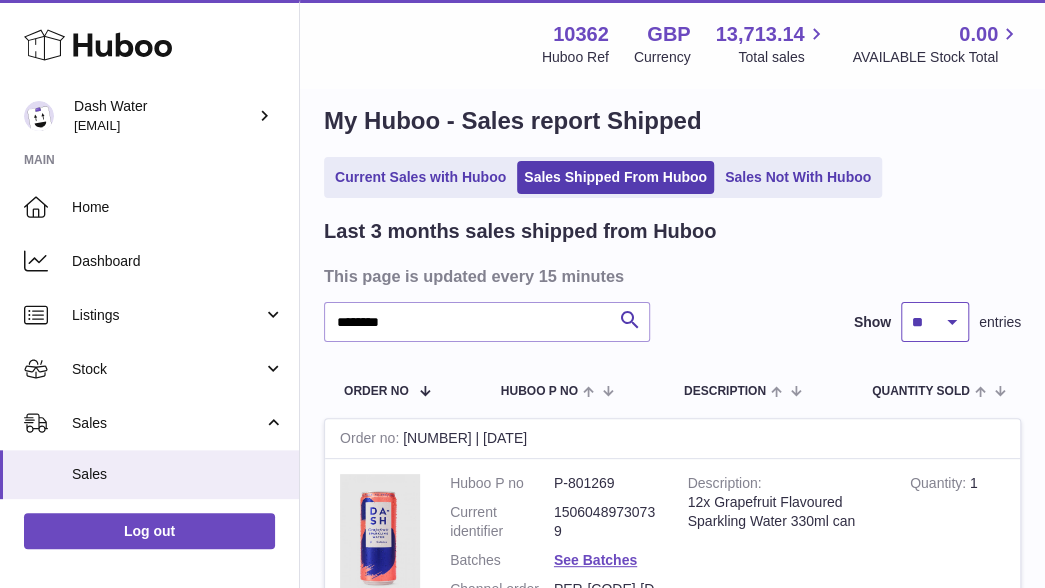 scroll, scrollTop: 0, scrollLeft: 0, axis: both 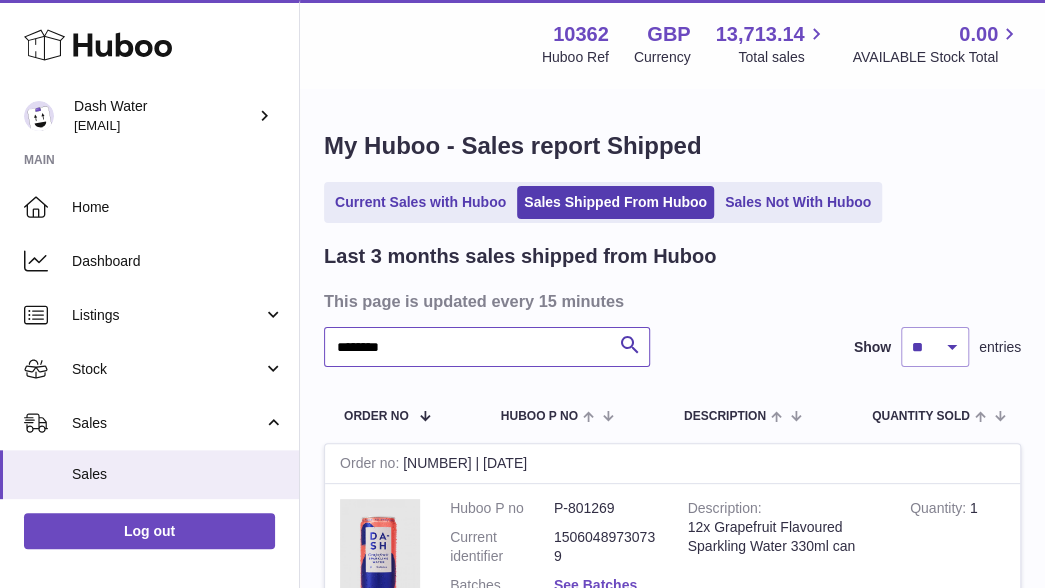 drag, startPoint x: 464, startPoint y: 340, endPoint x: 312, endPoint y: 346, distance: 152.11838 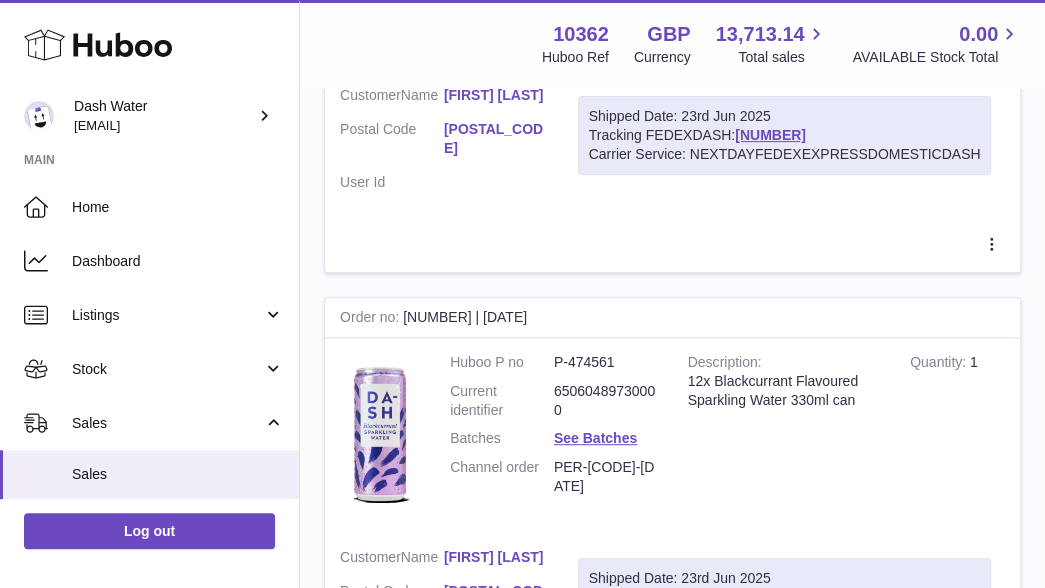 scroll, scrollTop: 3348, scrollLeft: 0, axis: vertical 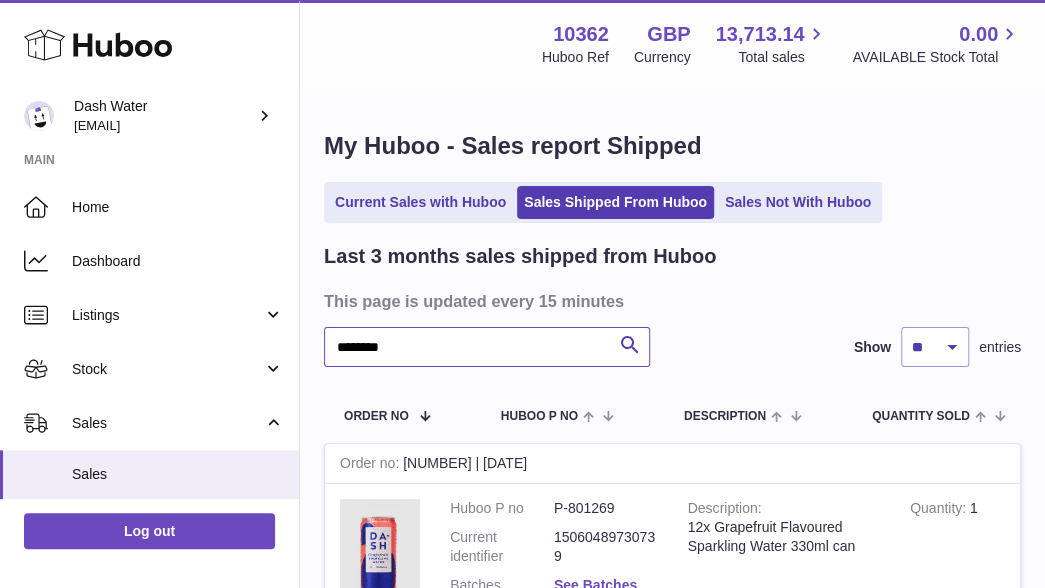 click on "********" at bounding box center (487, 347) 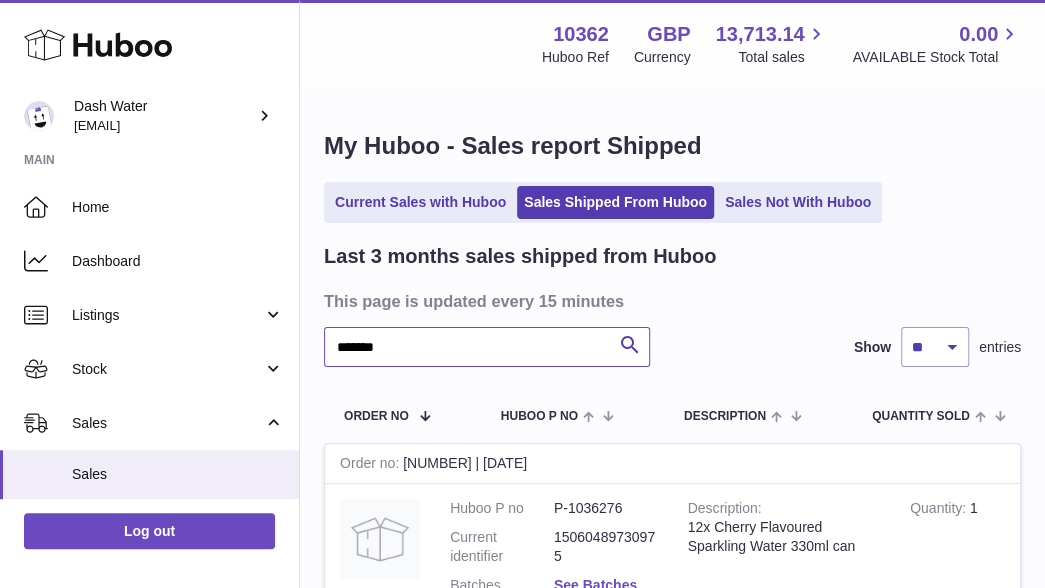 type on "********" 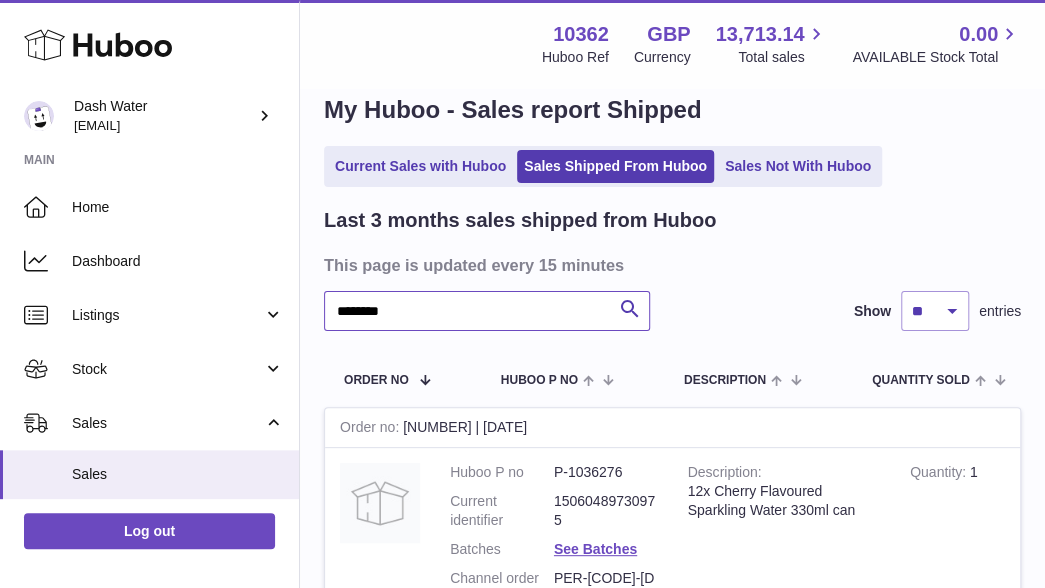 scroll, scrollTop: 0, scrollLeft: 0, axis: both 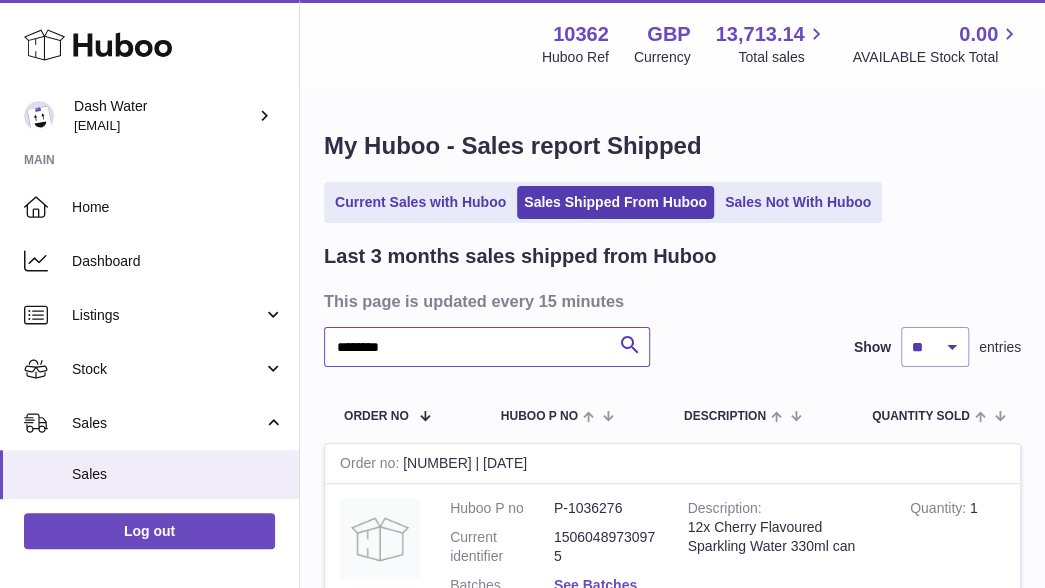 drag, startPoint x: 485, startPoint y: 343, endPoint x: 308, endPoint y: 340, distance: 177.02542 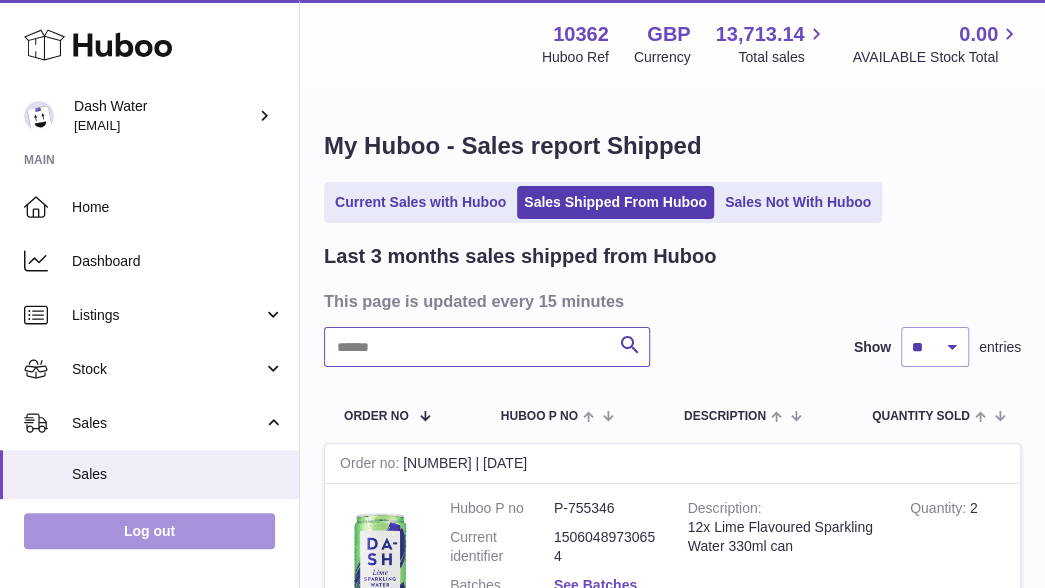 type 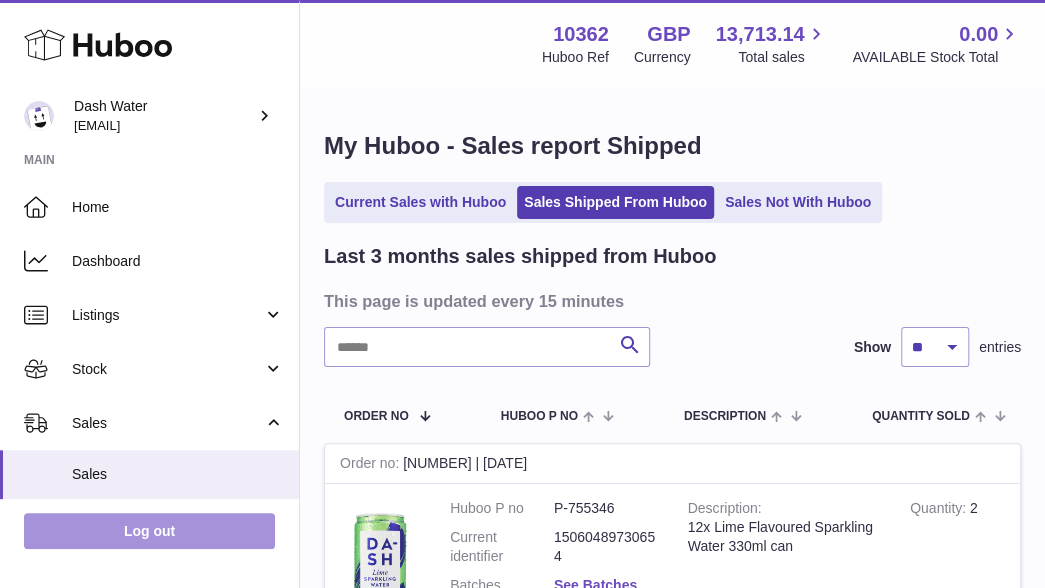 drag, startPoint x: 160, startPoint y: 525, endPoint x: 180, endPoint y: 527, distance: 20.09975 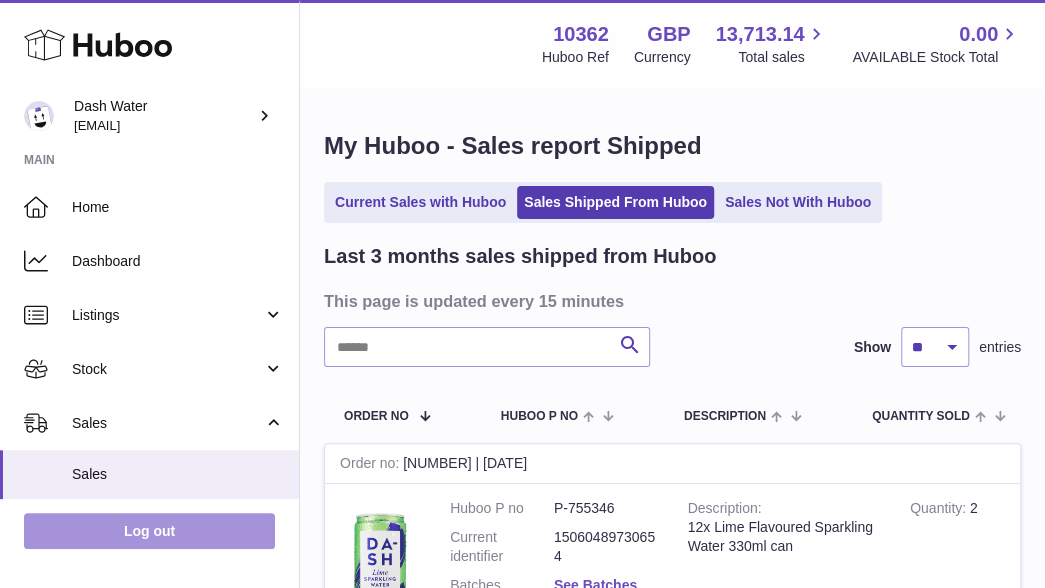 click on "Log out" at bounding box center (149, 531) 